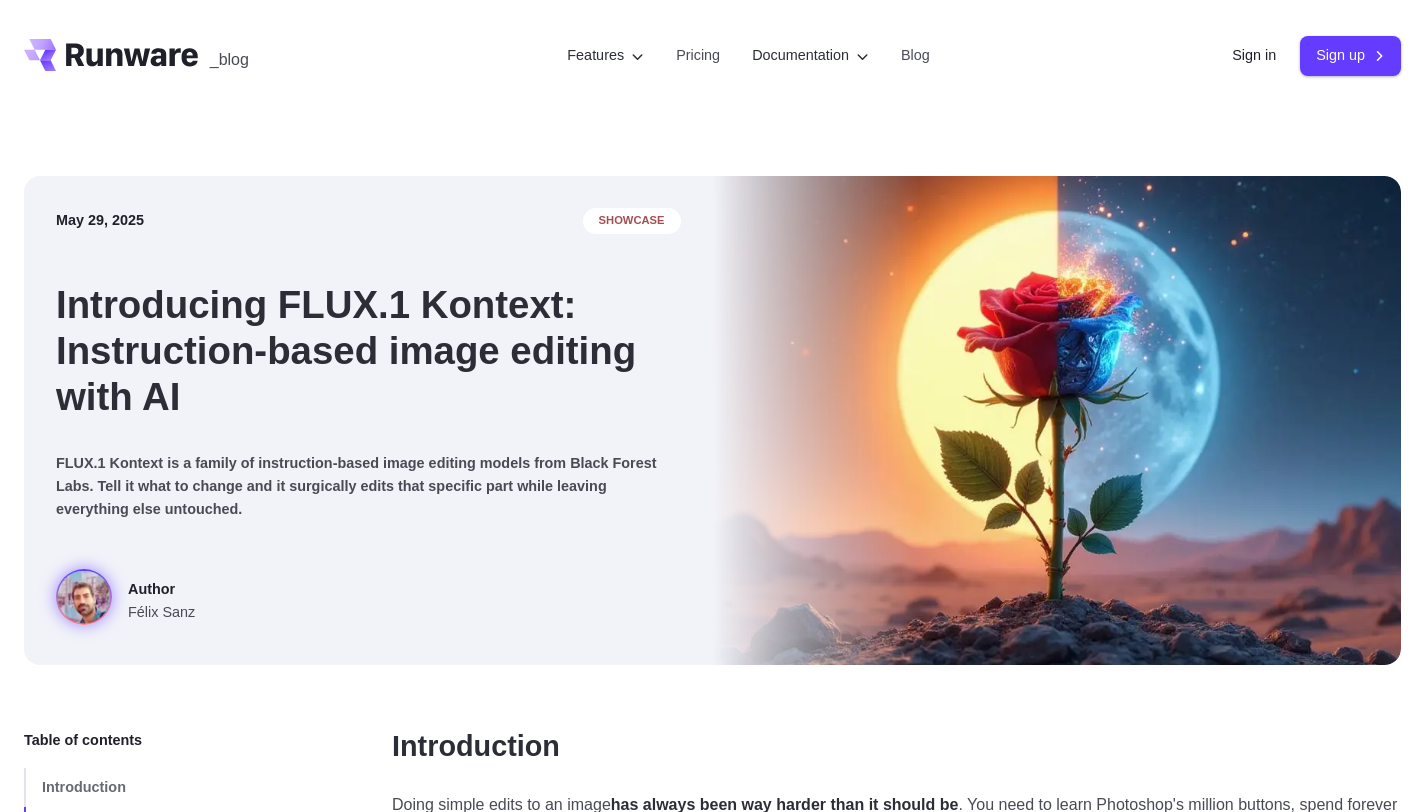 scroll, scrollTop: 2733, scrollLeft: 0, axis: vertical 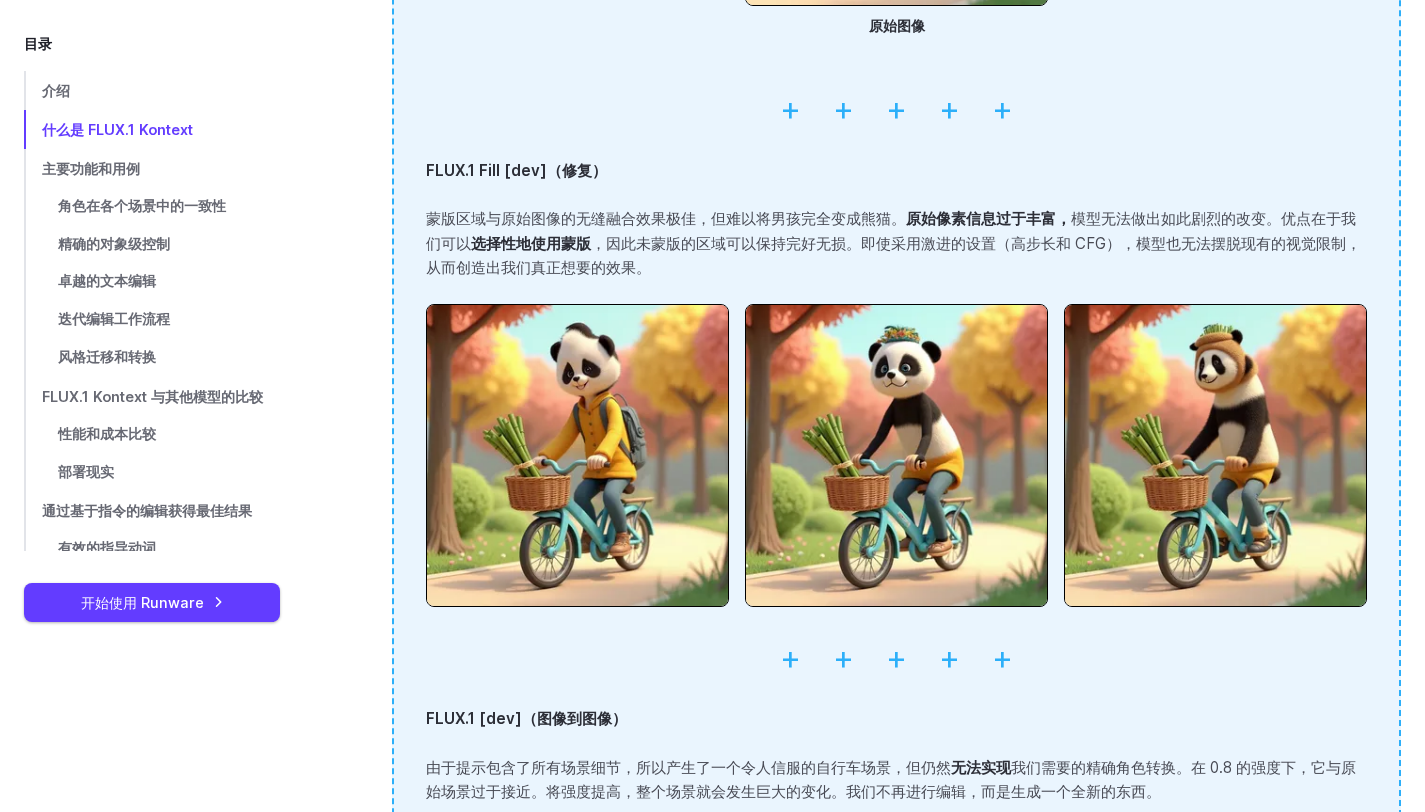 click at bounding box center (896, 657) 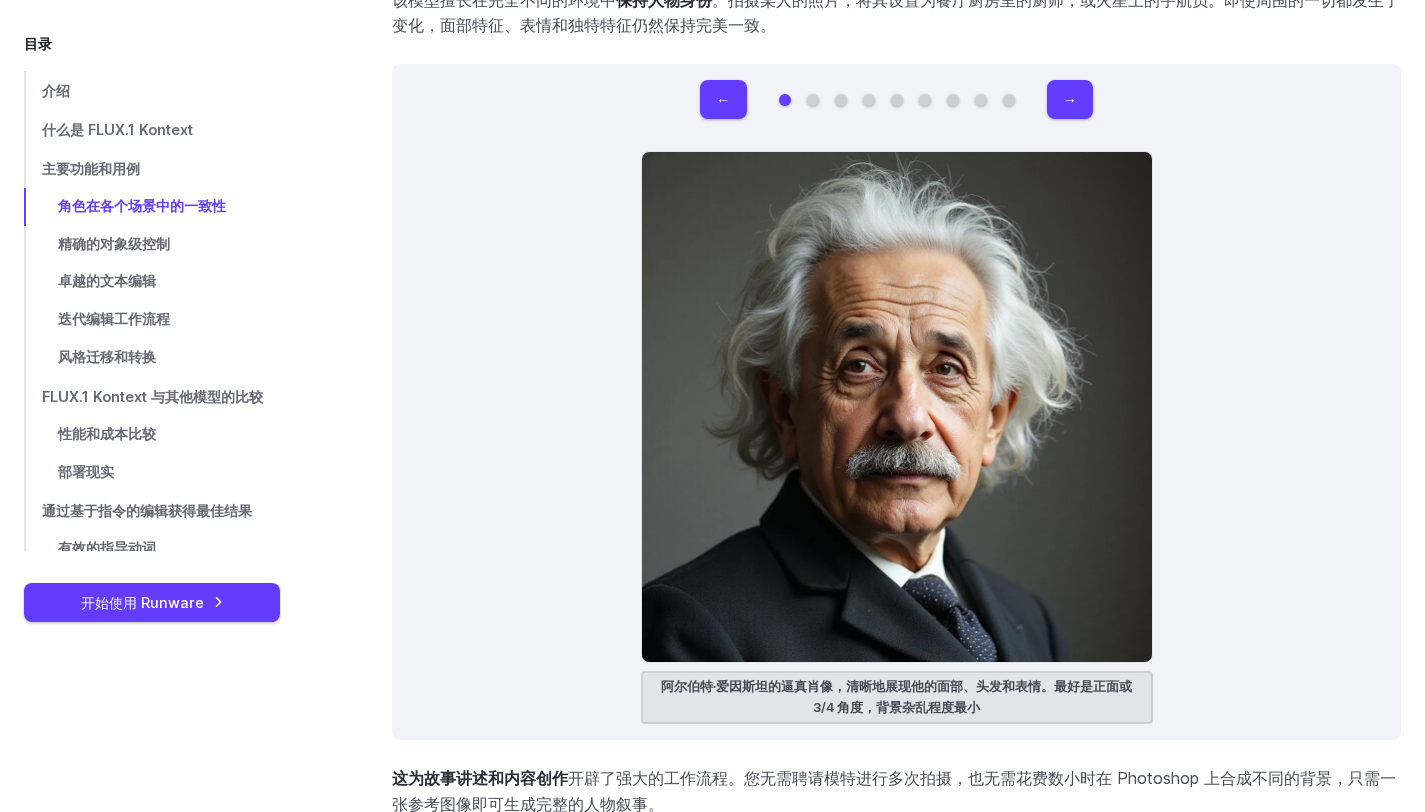 scroll, scrollTop: 5345, scrollLeft: 0, axis: vertical 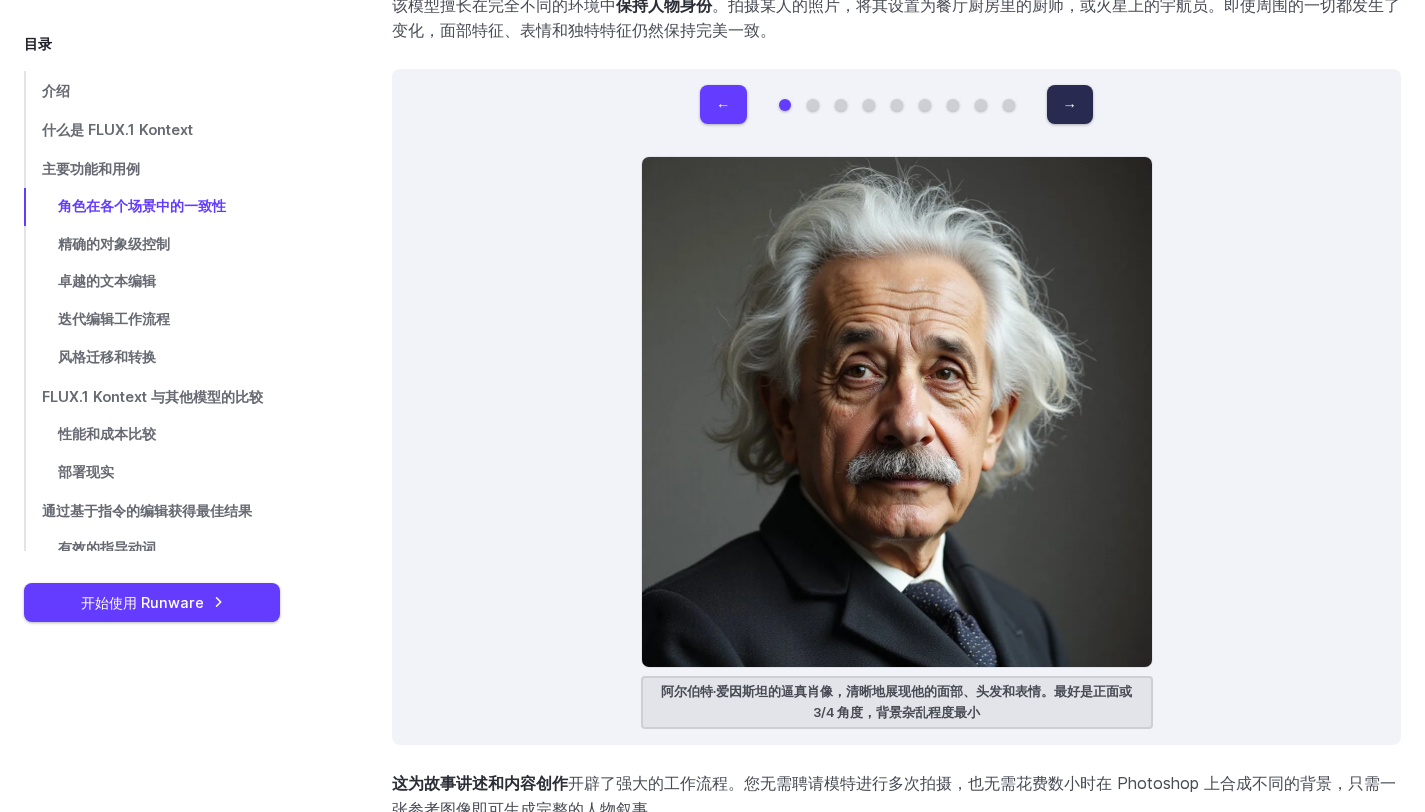click on "→" at bounding box center (1070, 104) 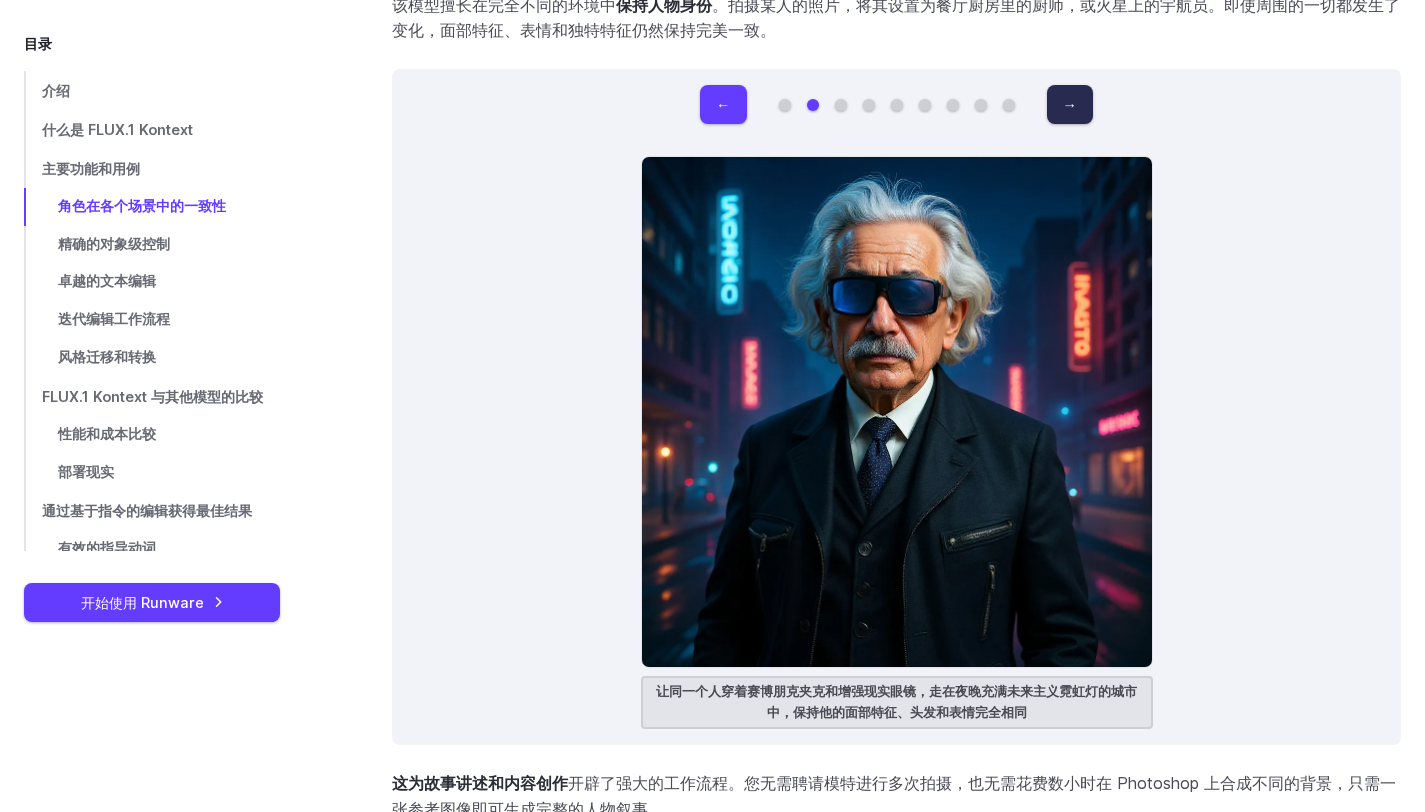 click on "→" at bounding box center (1070, 104) 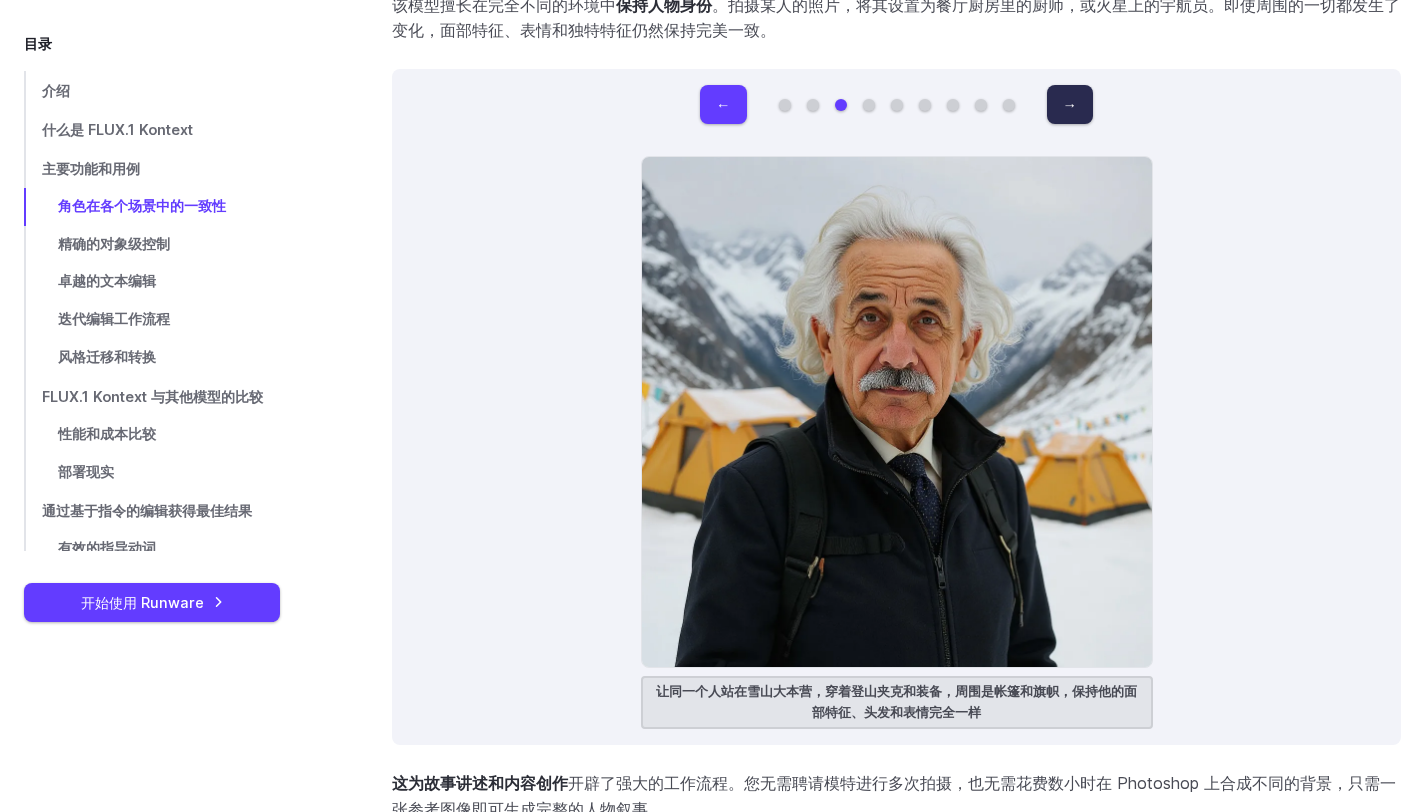 click on "→" at bounding box center [1070, 104] 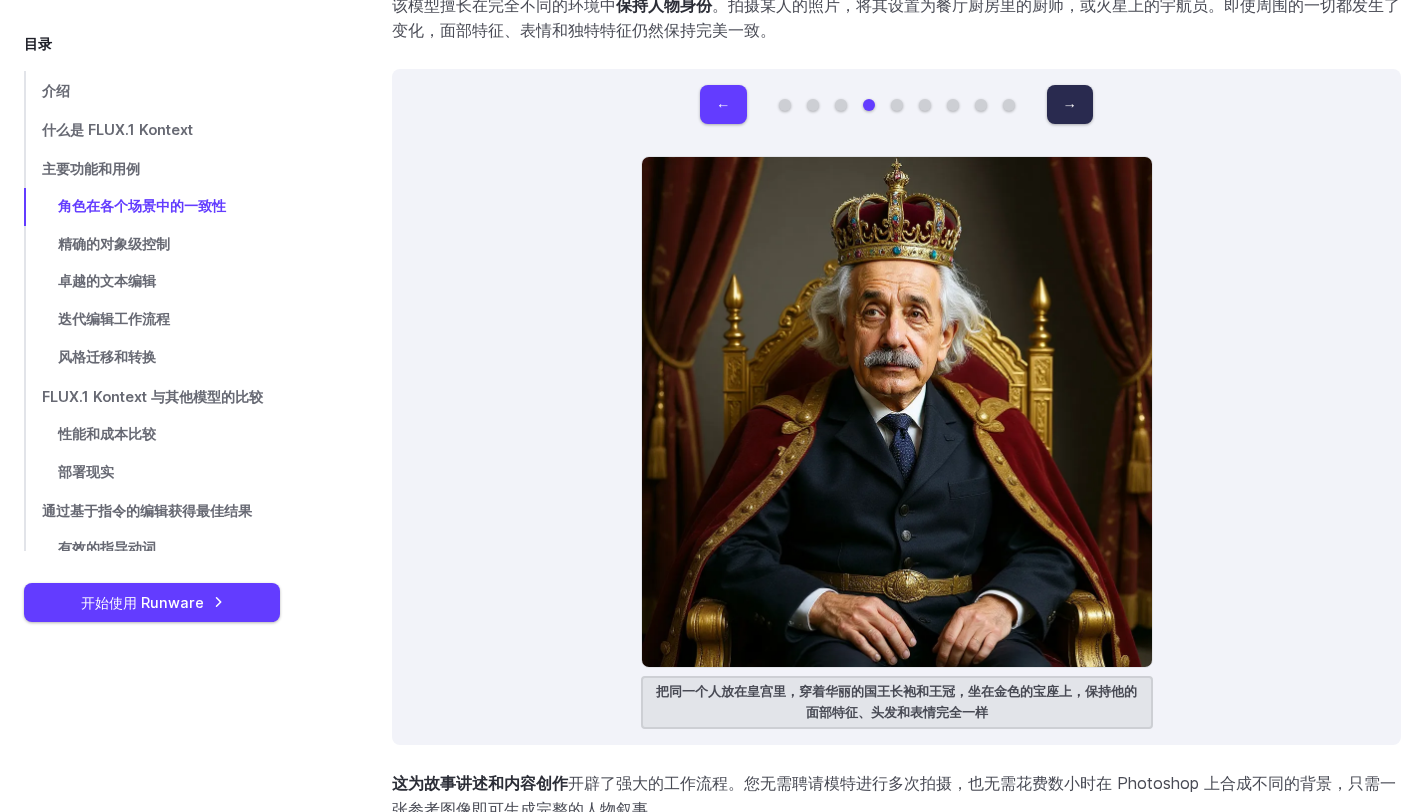 click on "→" at bounding box center [1070, 104] 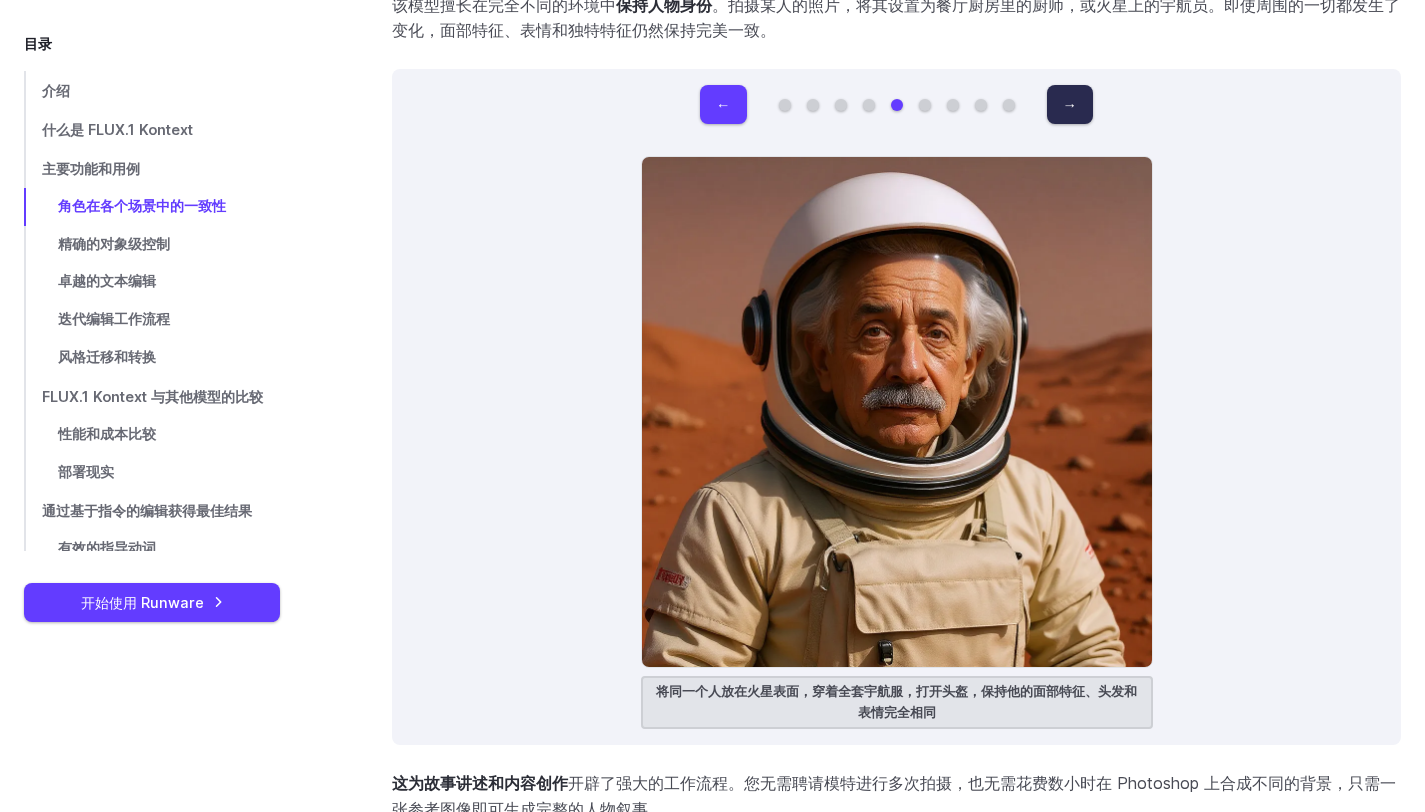 click on "→" at bounding box center (1070, 104) 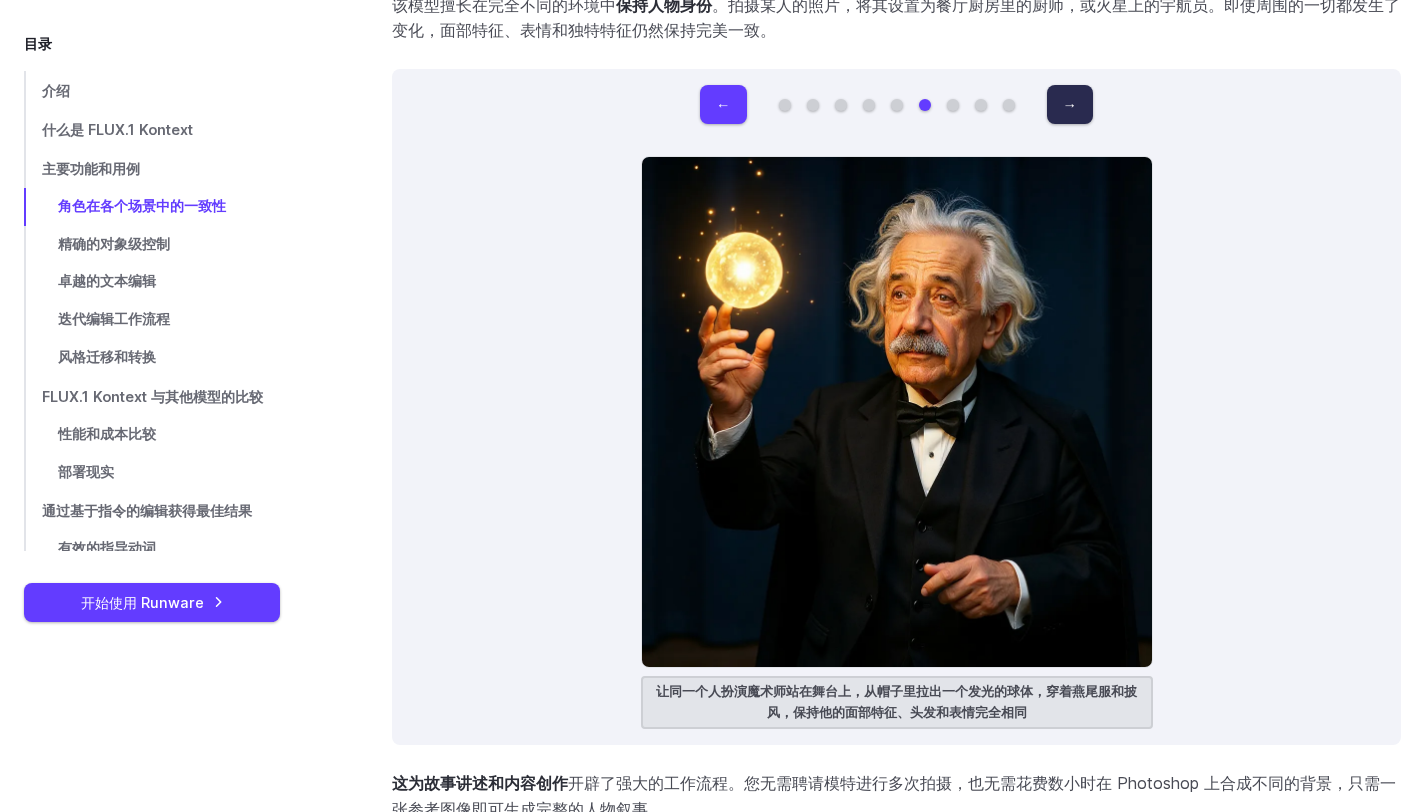 click on "→" at bounding box center [1070, 104] 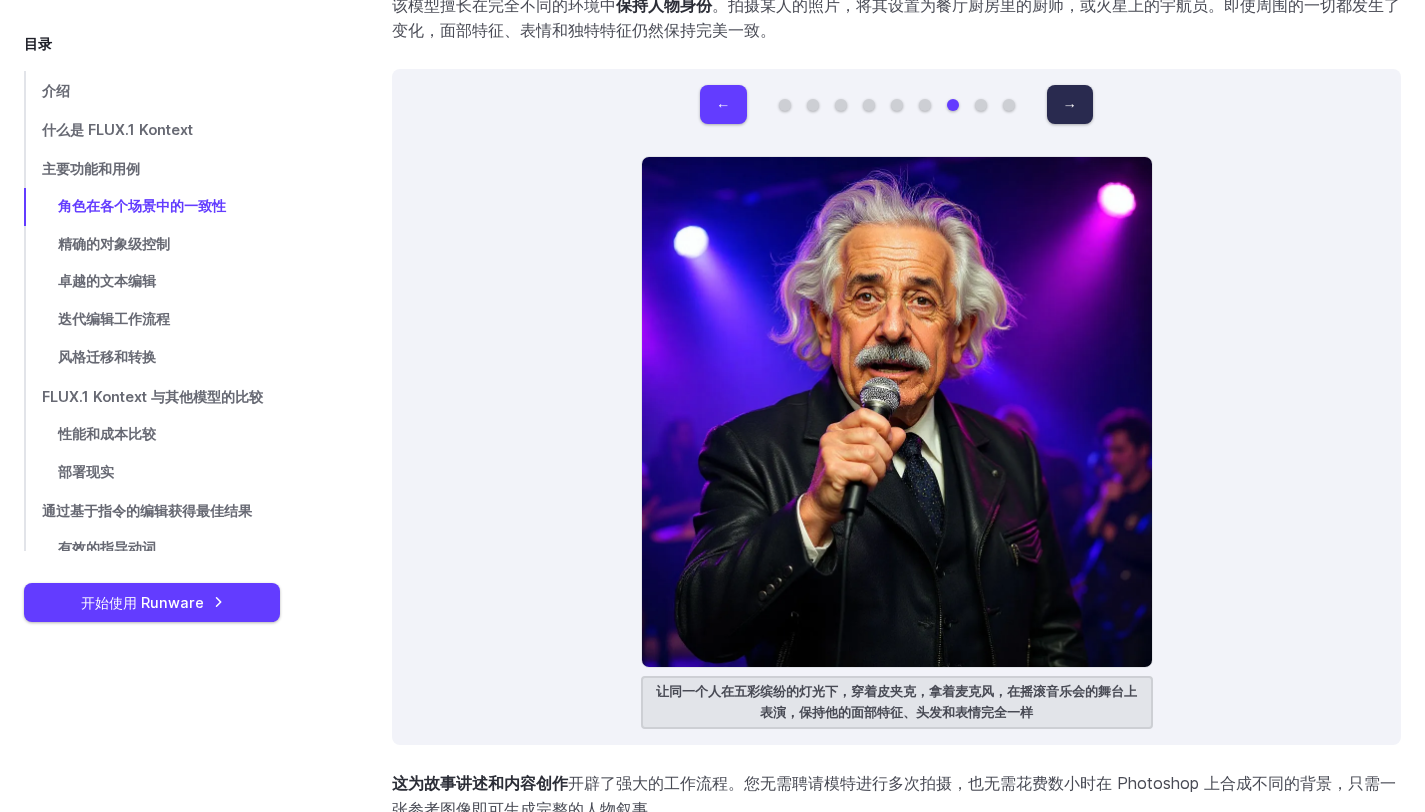 click on "→" at bounding box center (1070, 104) 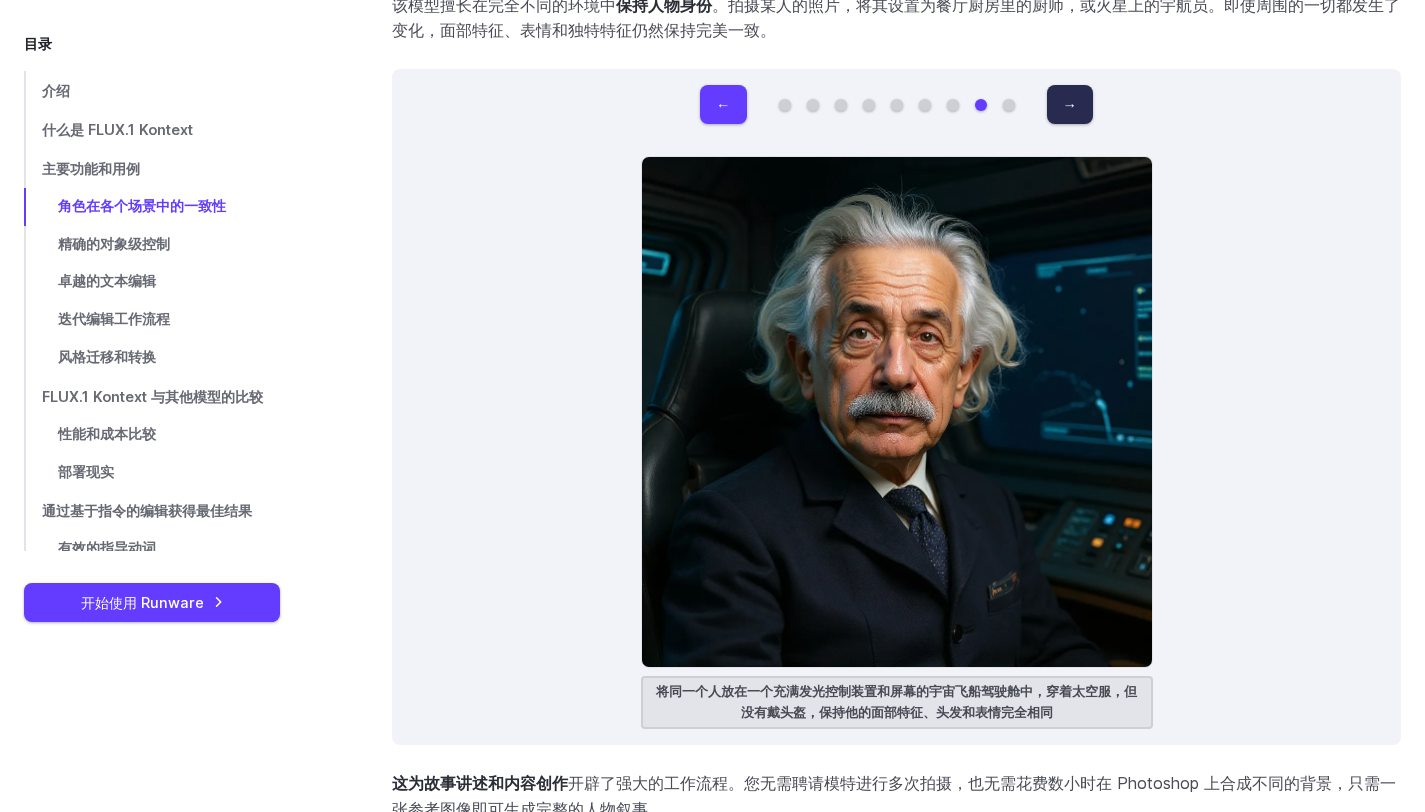 click on "→" at bounding box center [1070, 104] 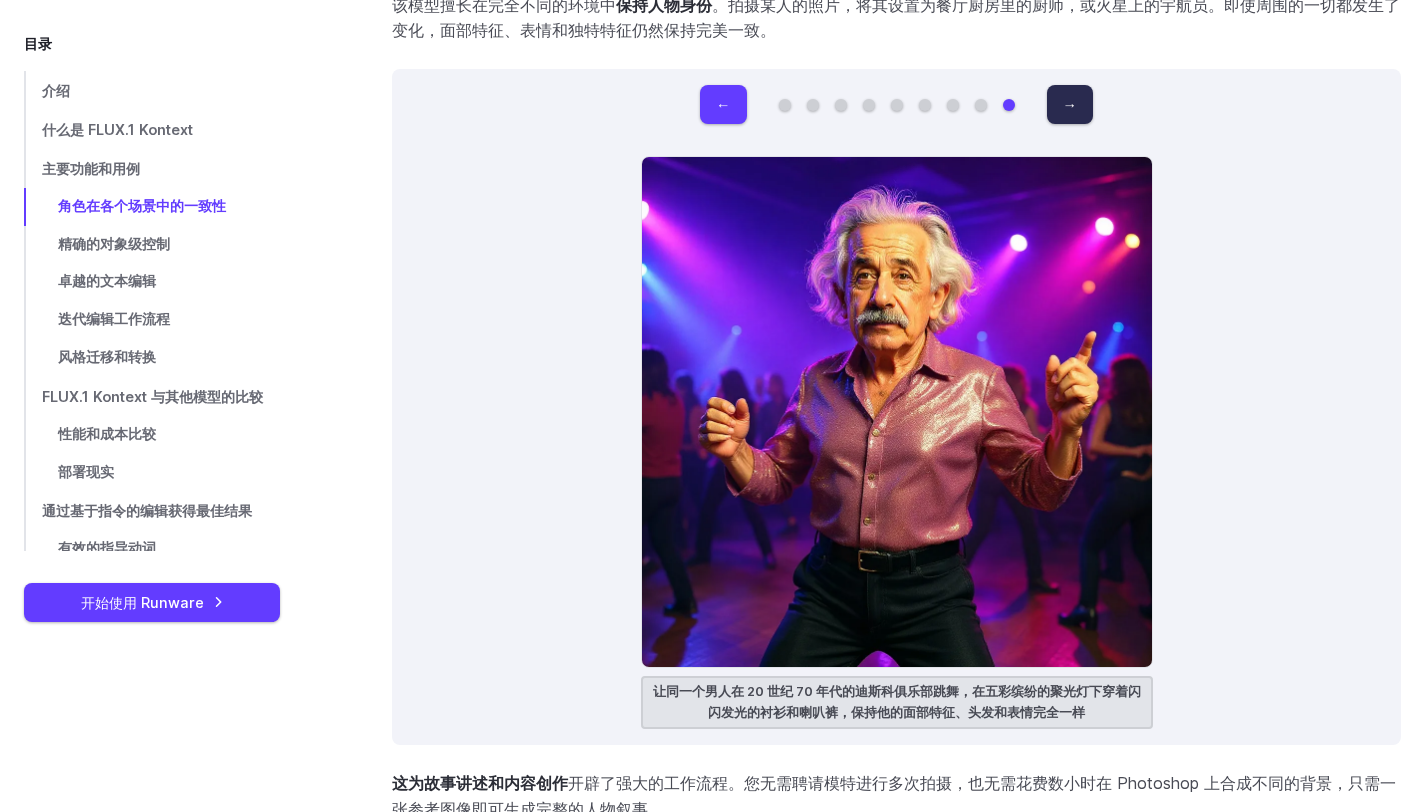 click on "→" at bounding box center (1070, 104) 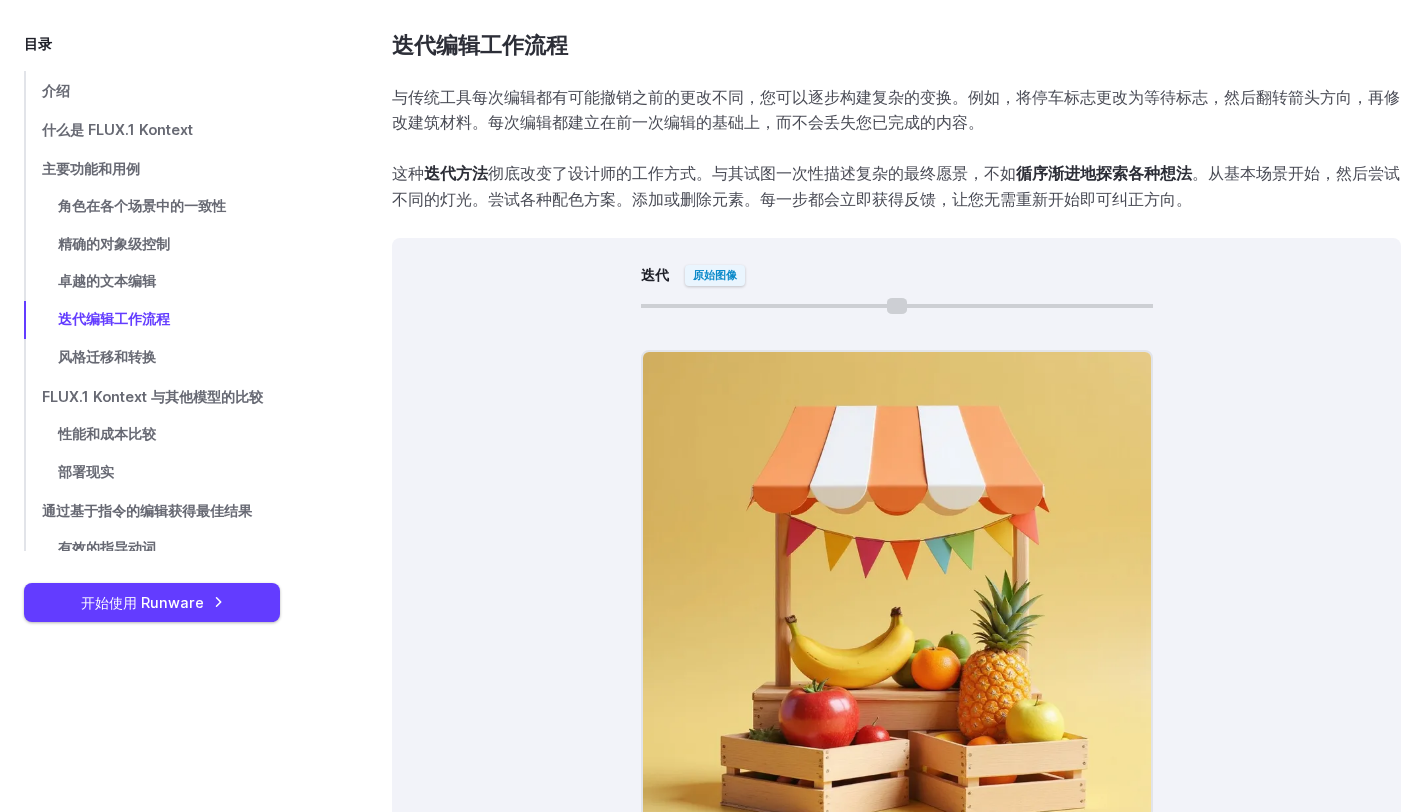 scroll, scrollTop: 10370, scrollLeft: 0, axis: vertical 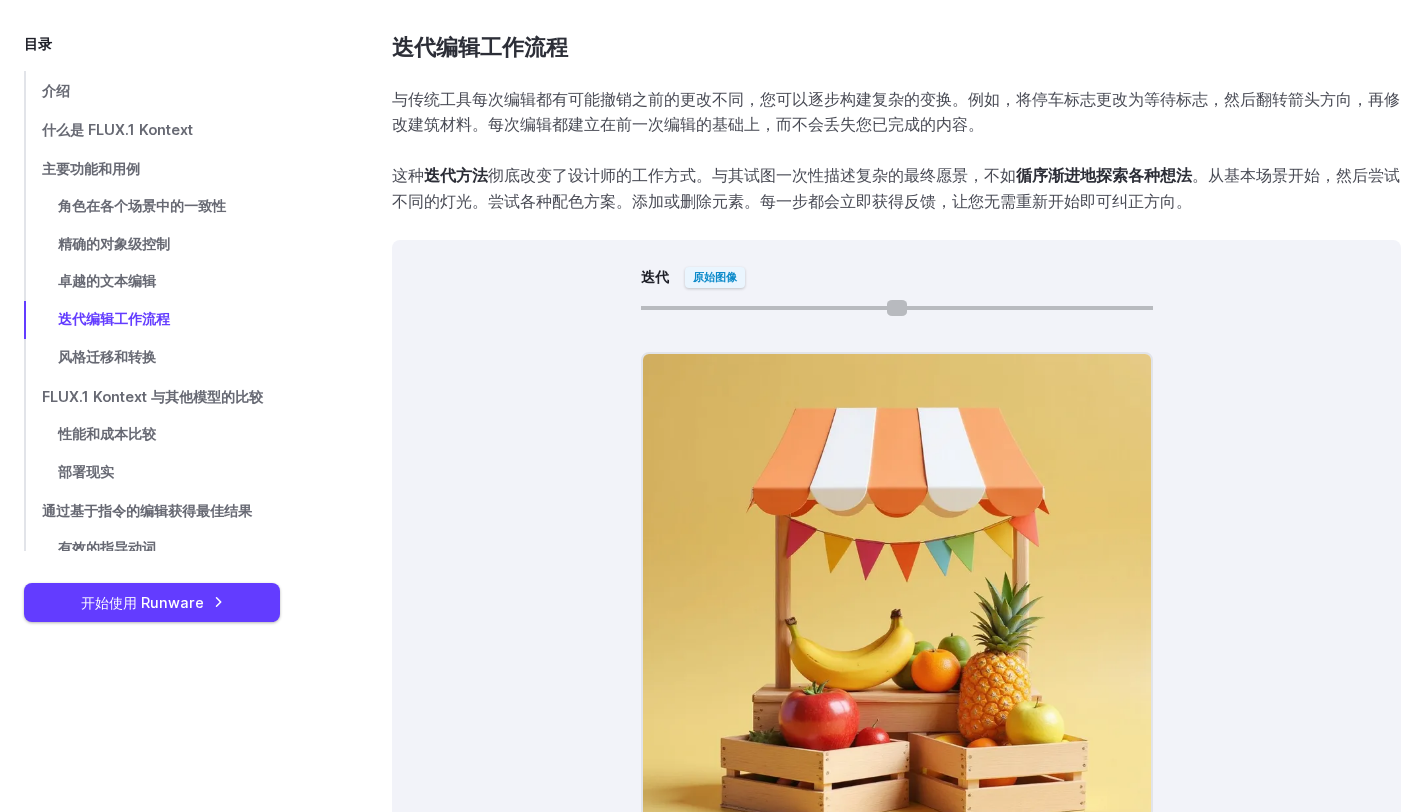click on "迭代" at bounding box center (897, 308) 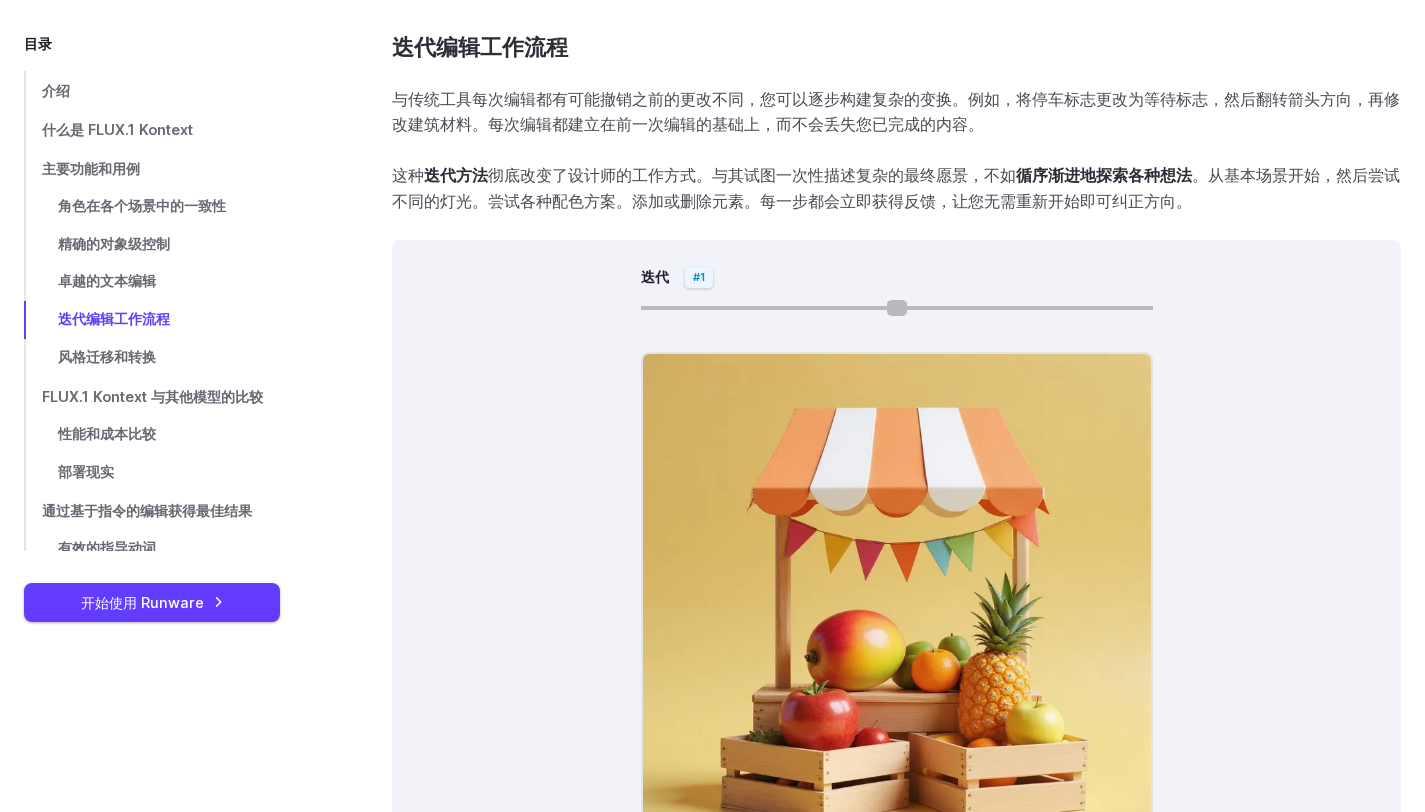 drag, startPoint x: 658, startPoint y: 306, endPoint x: 780, endPoint y: 309, distance: 122.03688 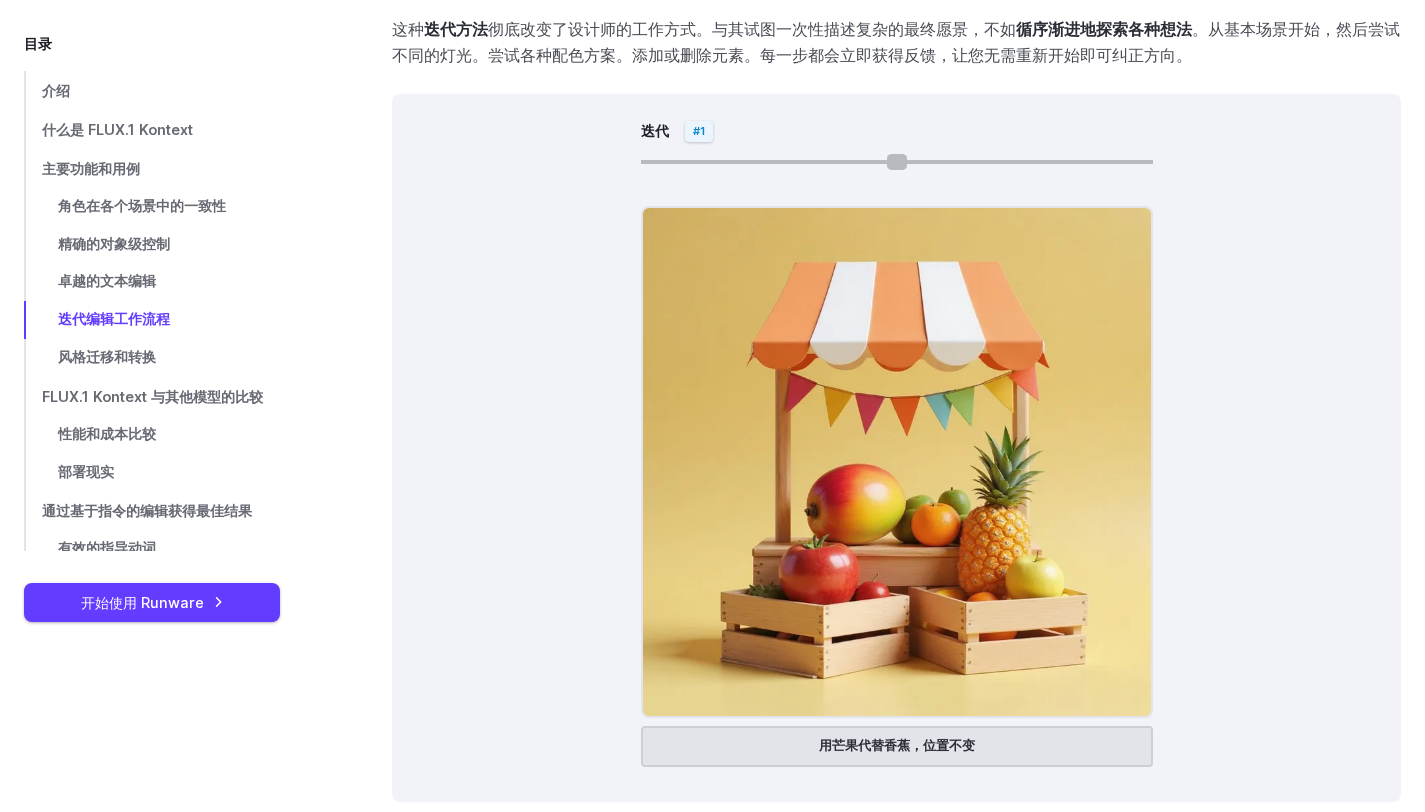 scroll, scrollTop: 10513, scrollLeft: 0, axis: vertical 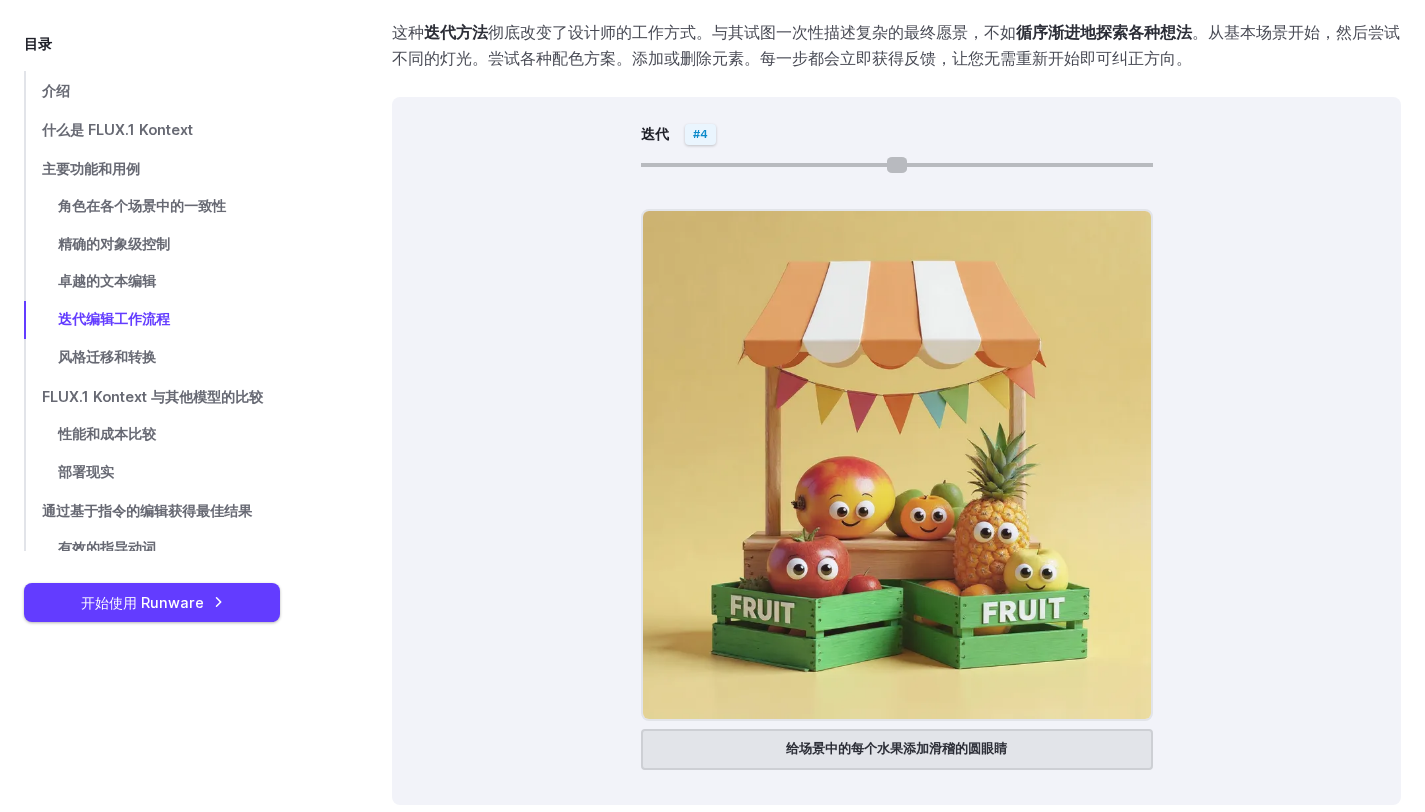 drag, startPoint x: 775, startPoint y: 166, endPoint x: 1112, endPoint y: 162, distance: 337.02374 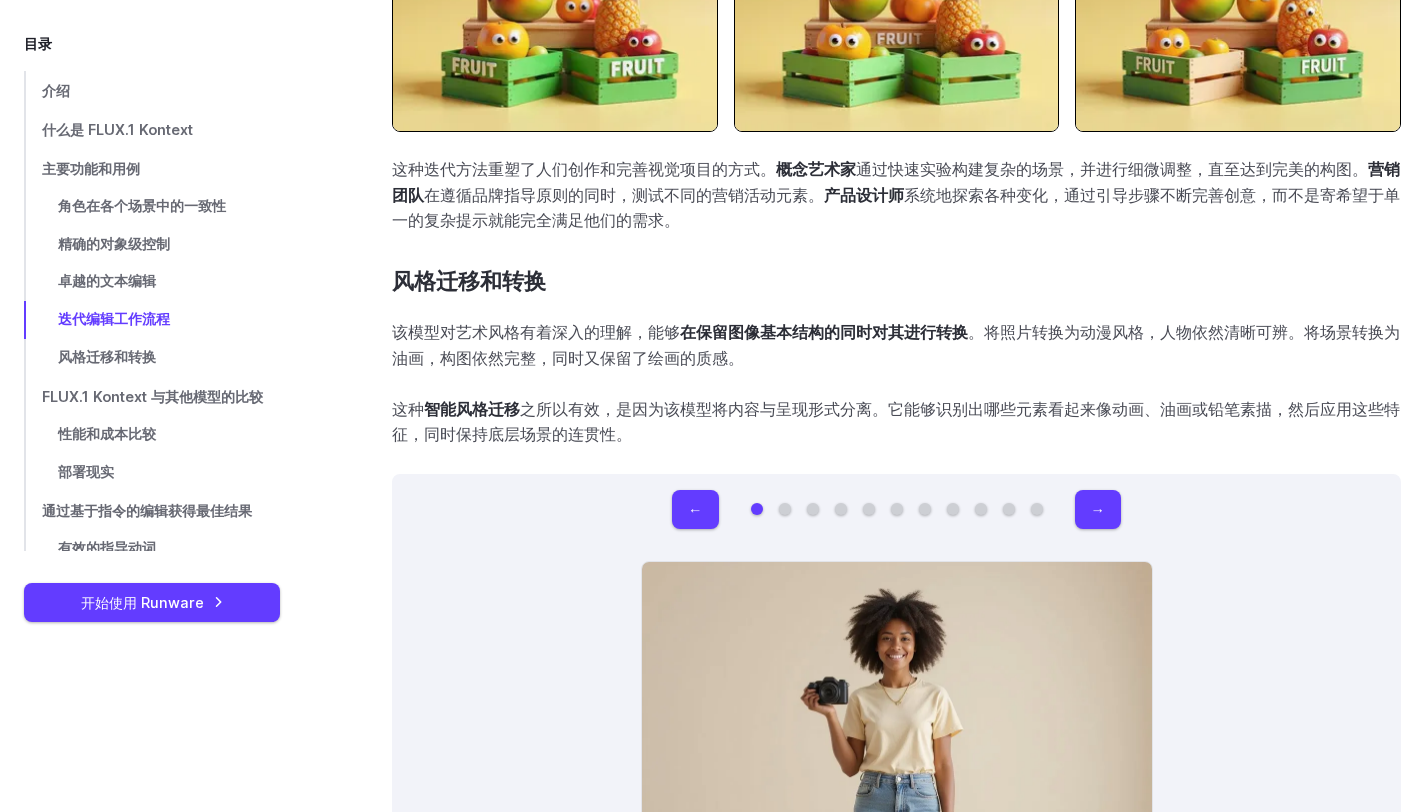scroll, scrollTop: 11723, scrollLeft: 0, axis: vertical 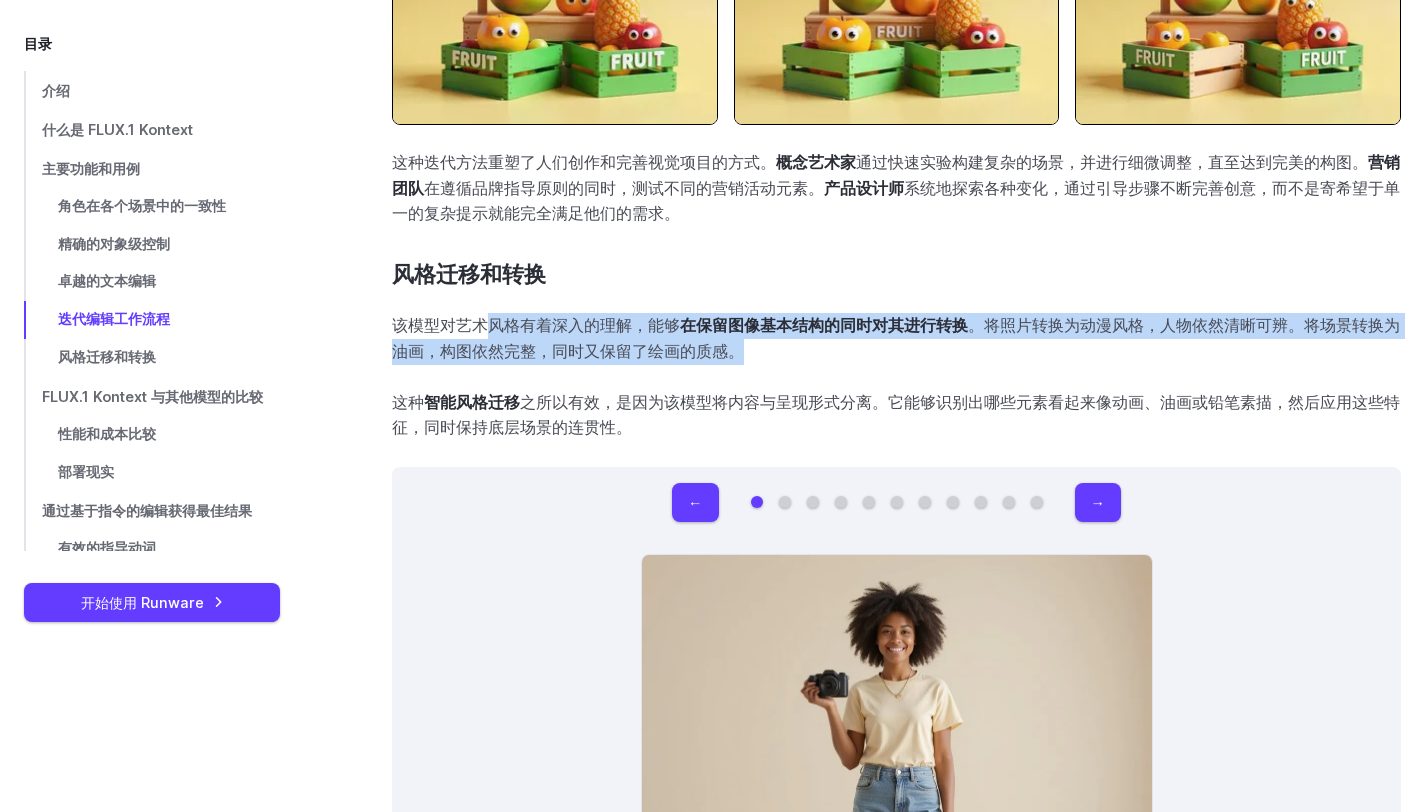 drag, startPoint x: 493, startPoint y: 329, endPoint x: 756, endPoint y: 328, distance: 263.0019 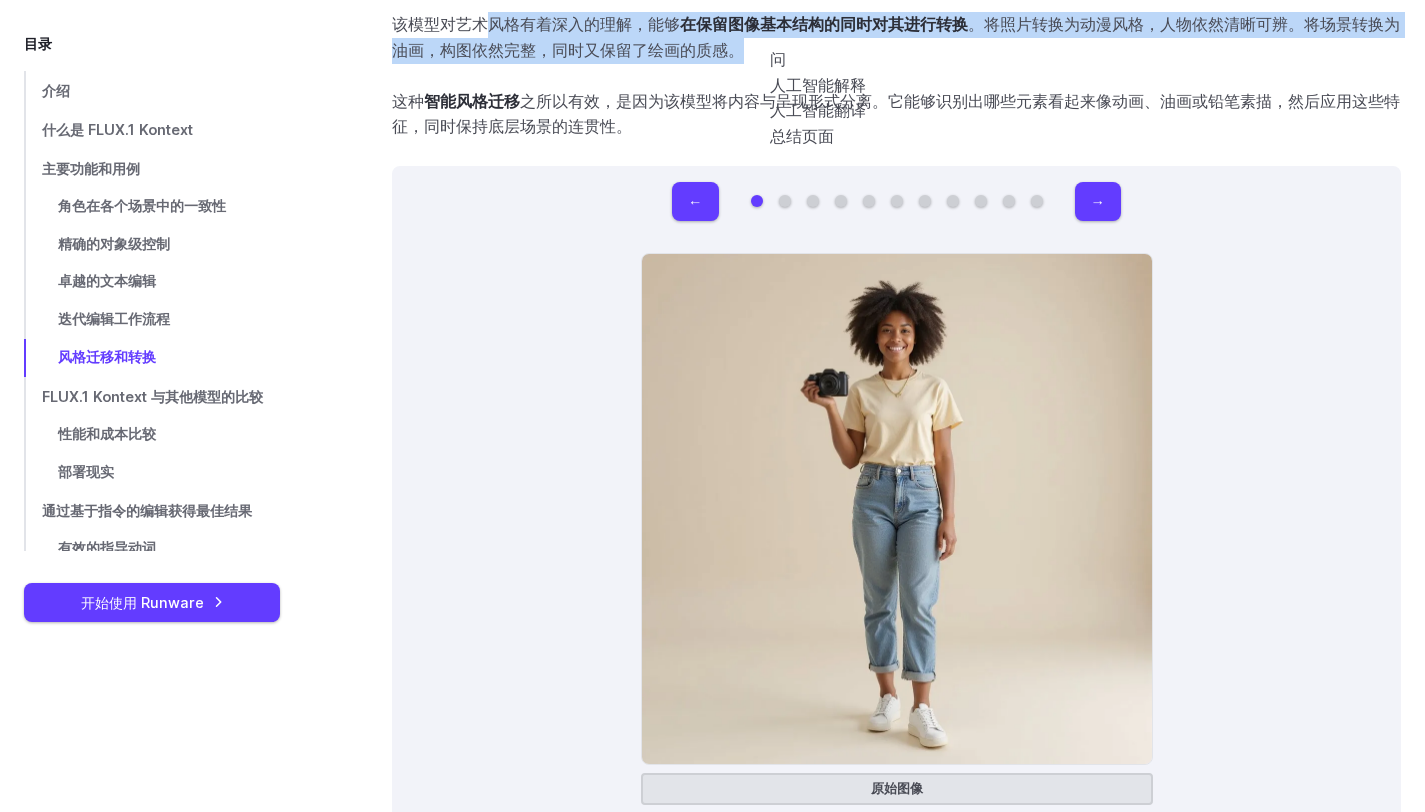 scroll, scrollTop: 12030, scrollLeft: 0, axis: vertical 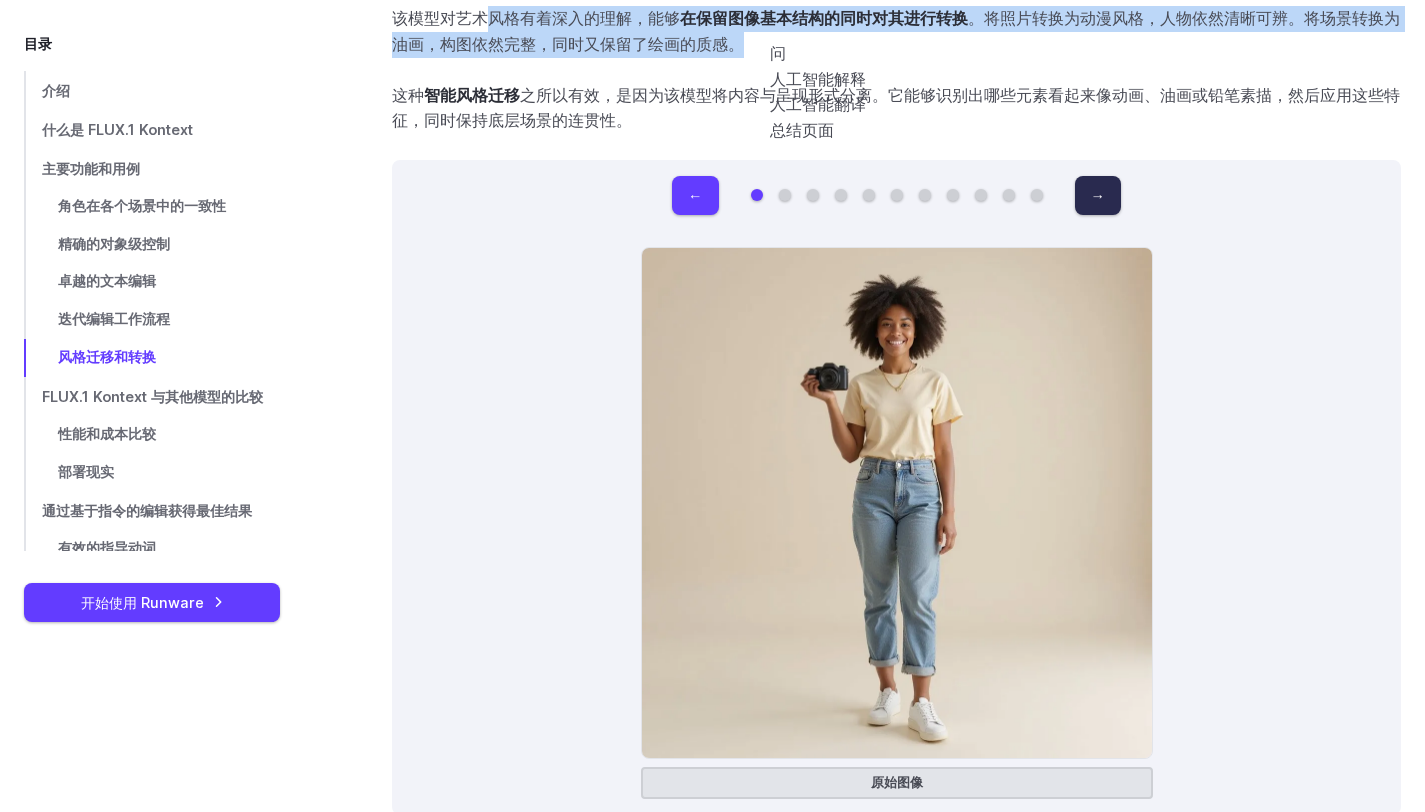 click on "→" at bounding box center [1098, 195] 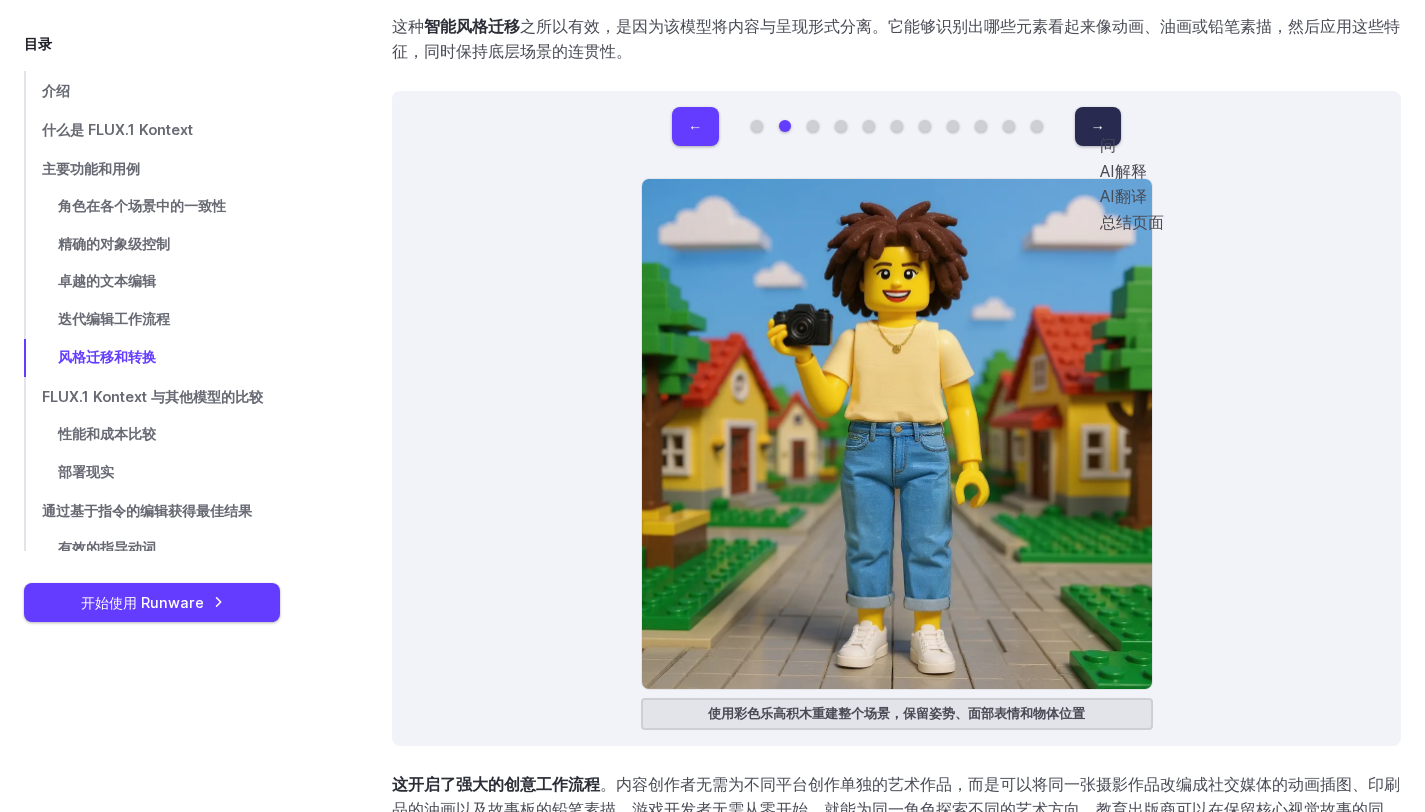 scroll, scrollTop: 12121, scrollLeft: 0, axis: vertical 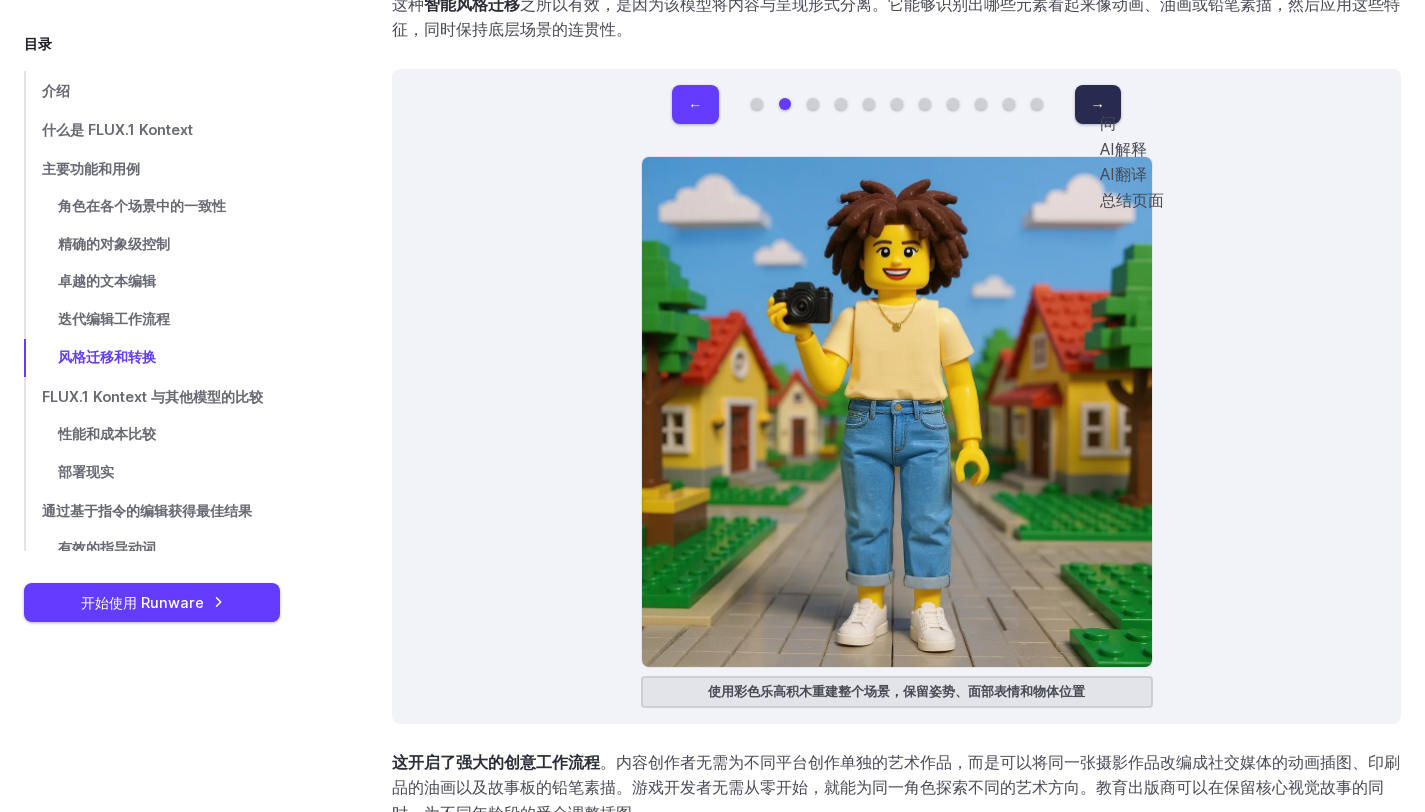 click on "→" at bounding box center (1098, 104) 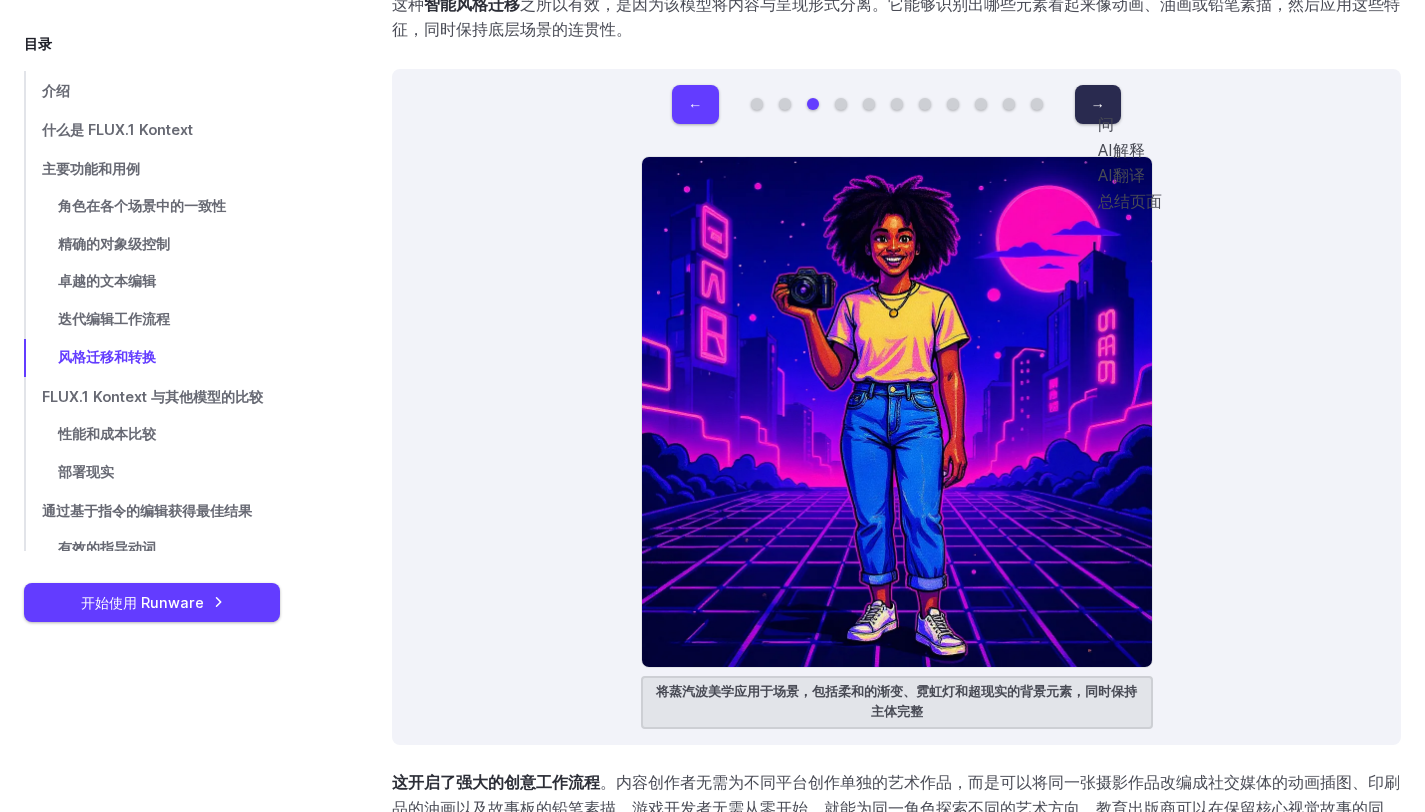 click on "→" at bounding box center [1098, 104] 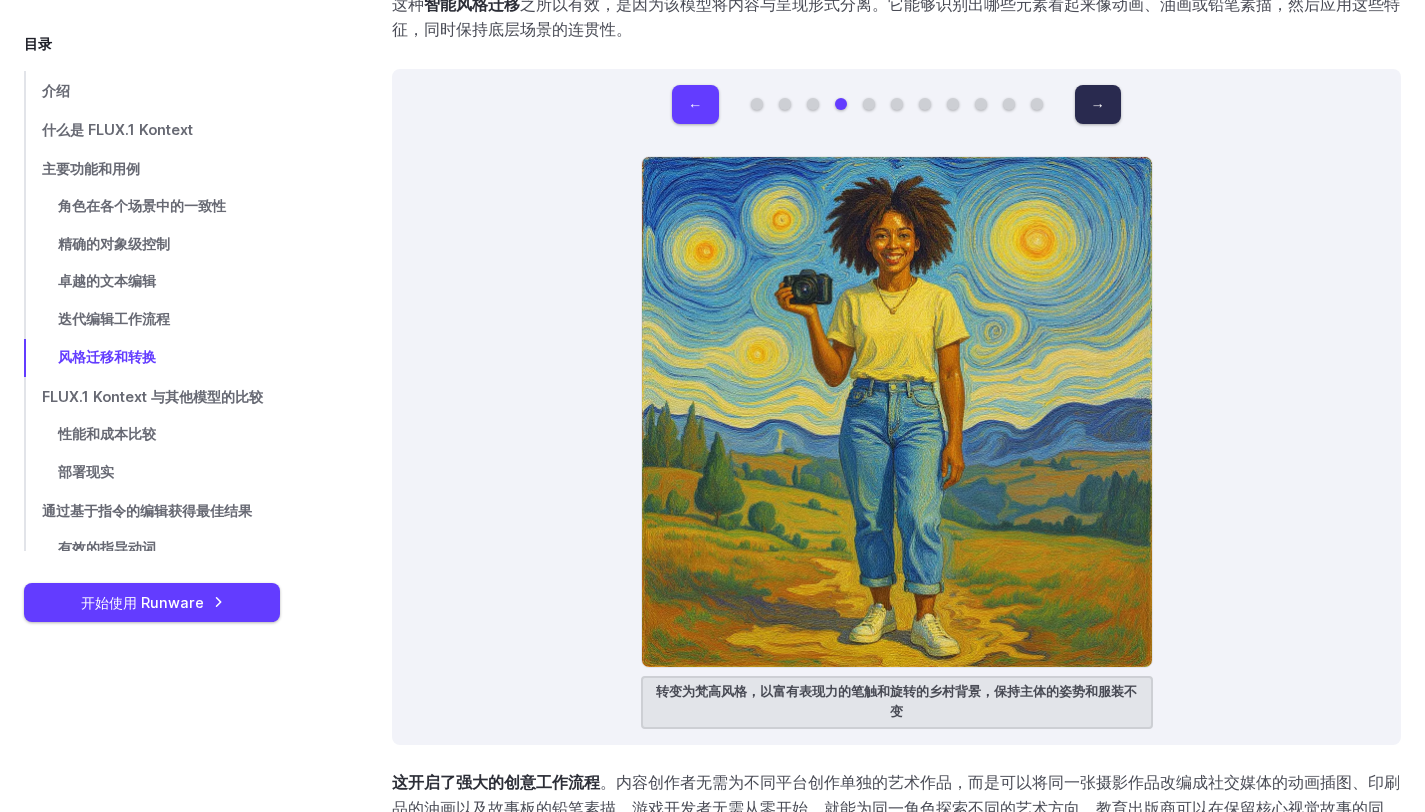 click on "→" at bounding box center [1098, 104] 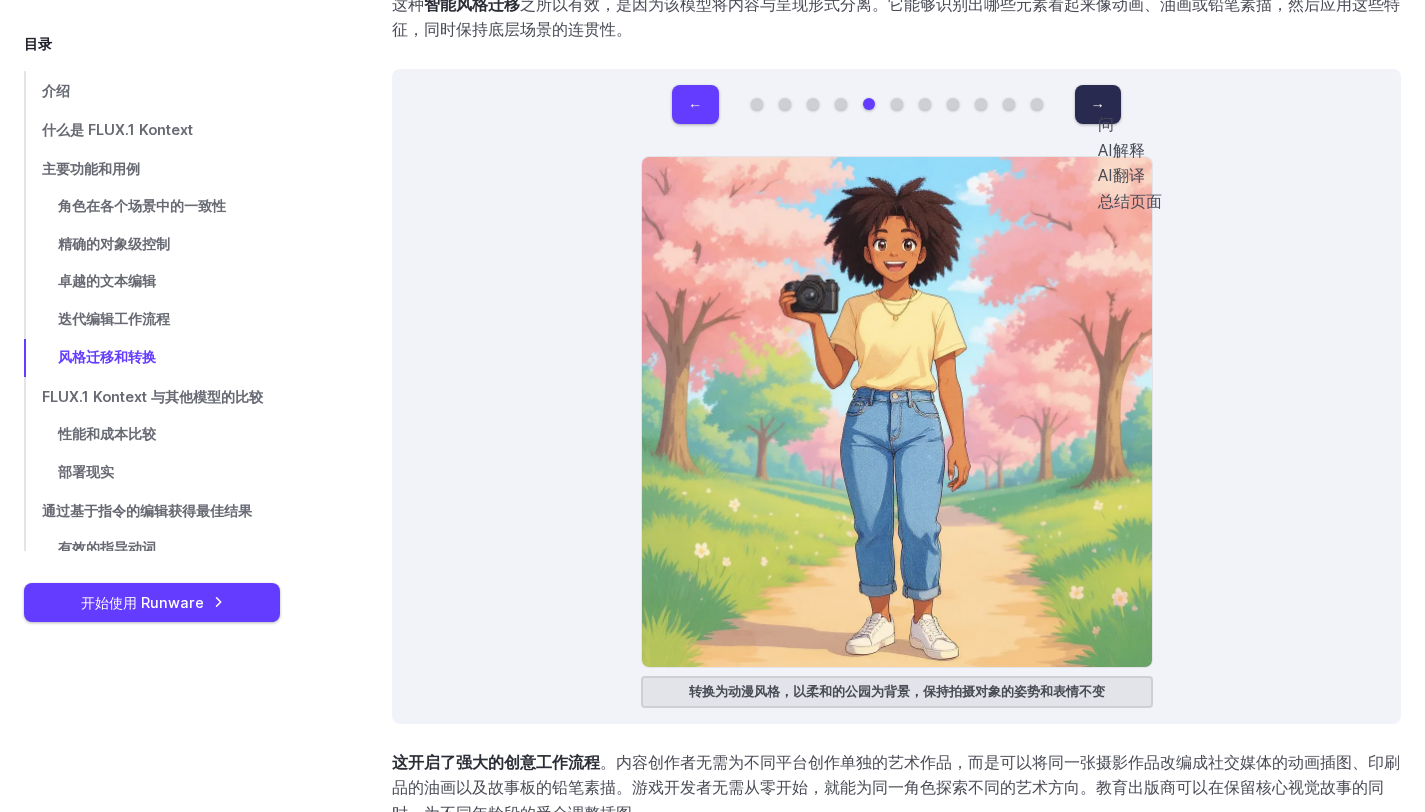 click on "→" at bounding box center [1098, 104] 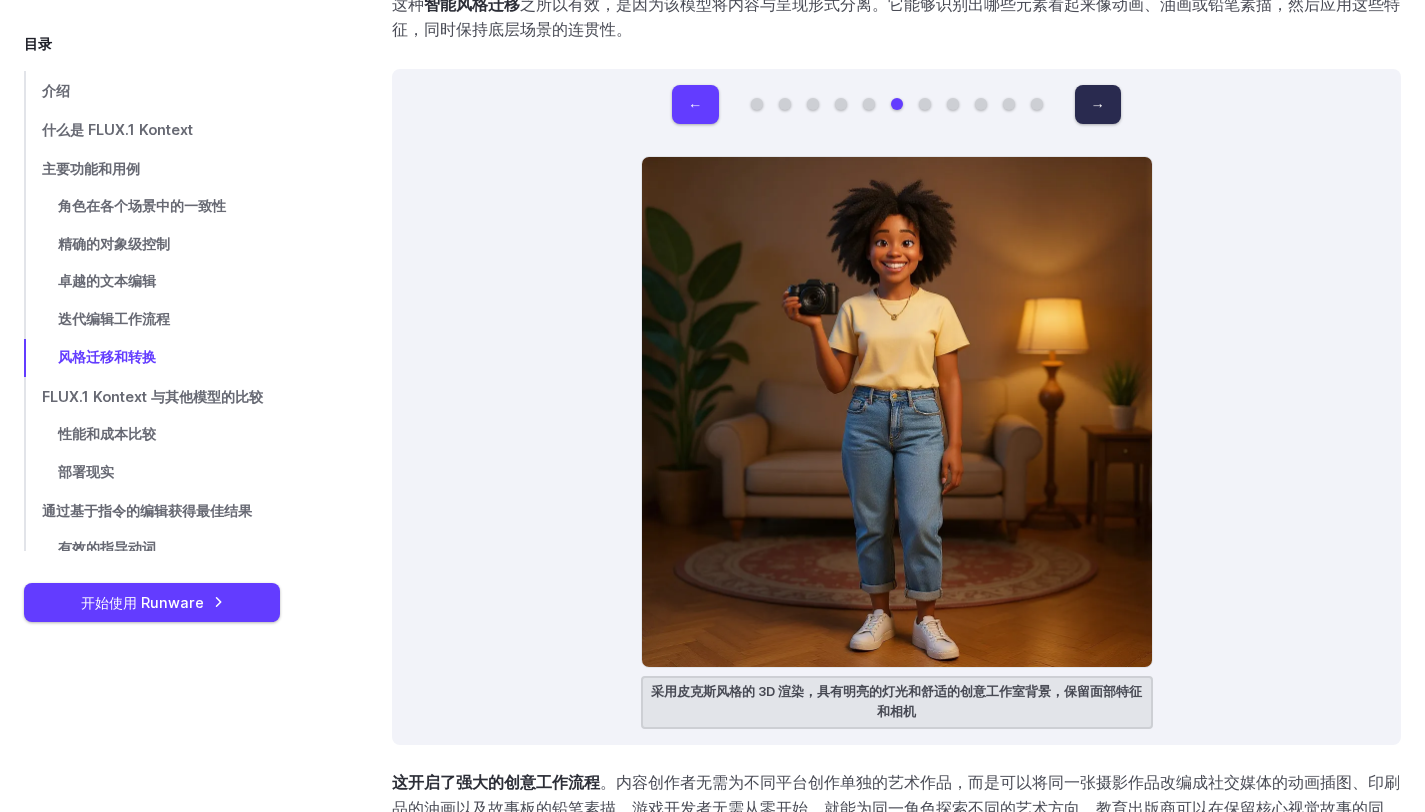click on "→" at bounding box center [1098, 104] 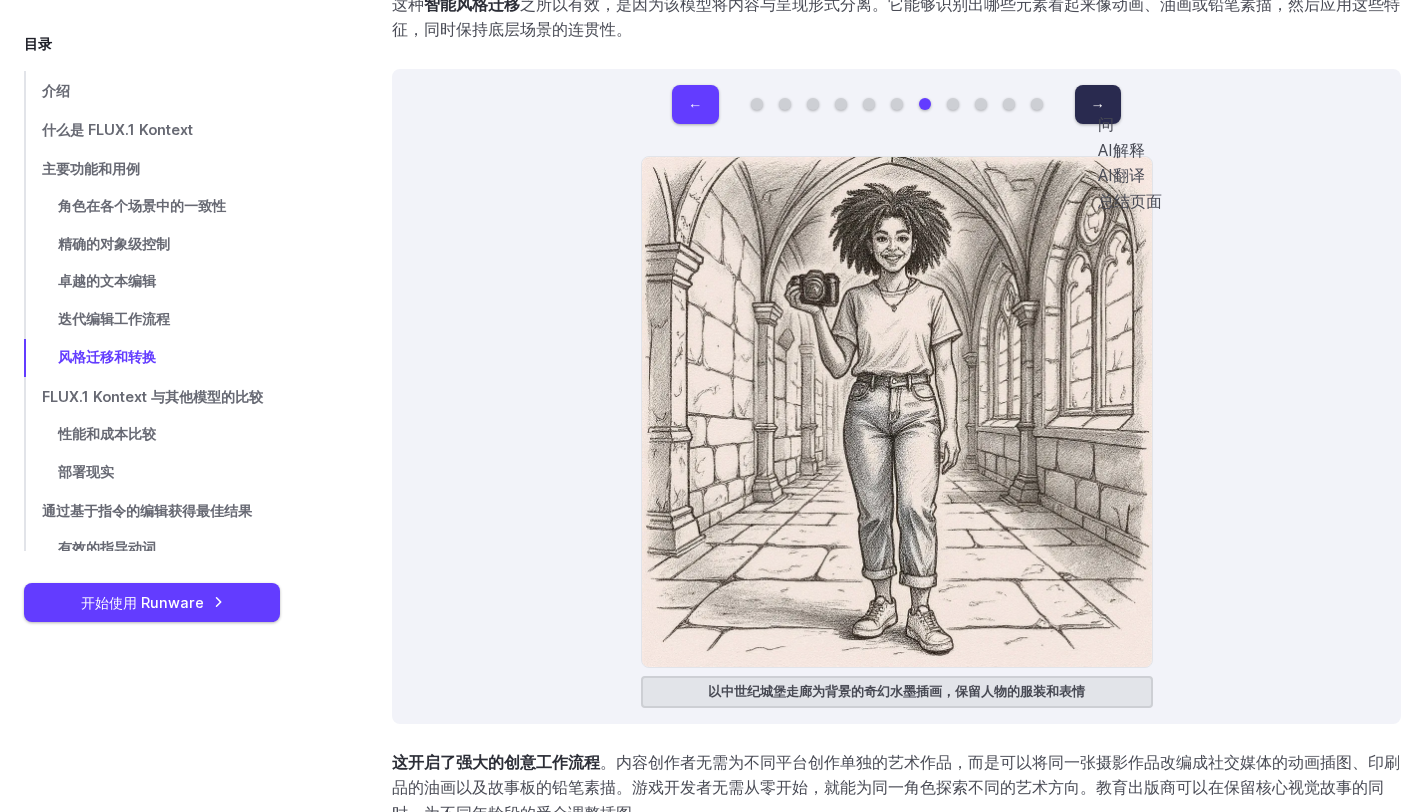 click on "→" at bounding box center [1098, 104] 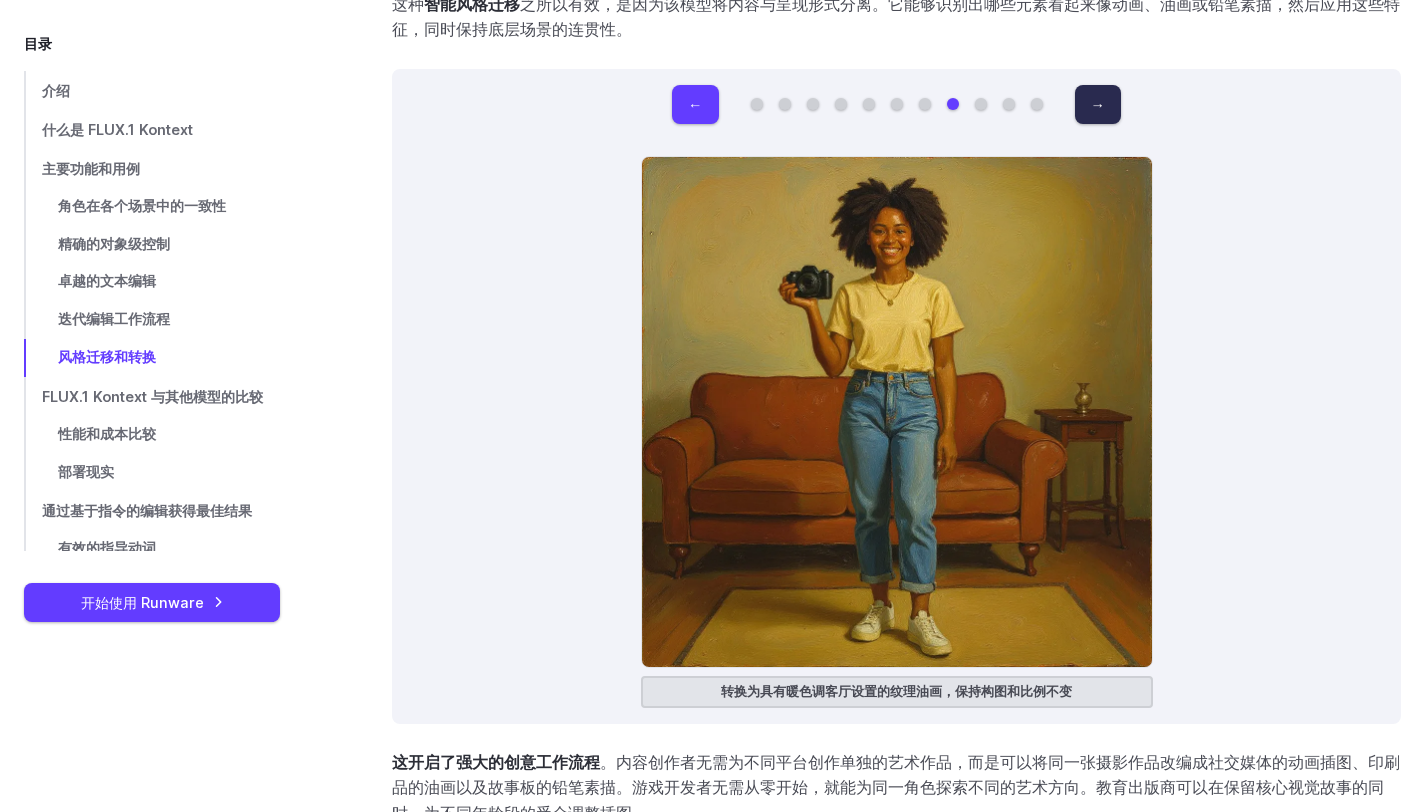 click on "→" at bounding box center [1098, 104] 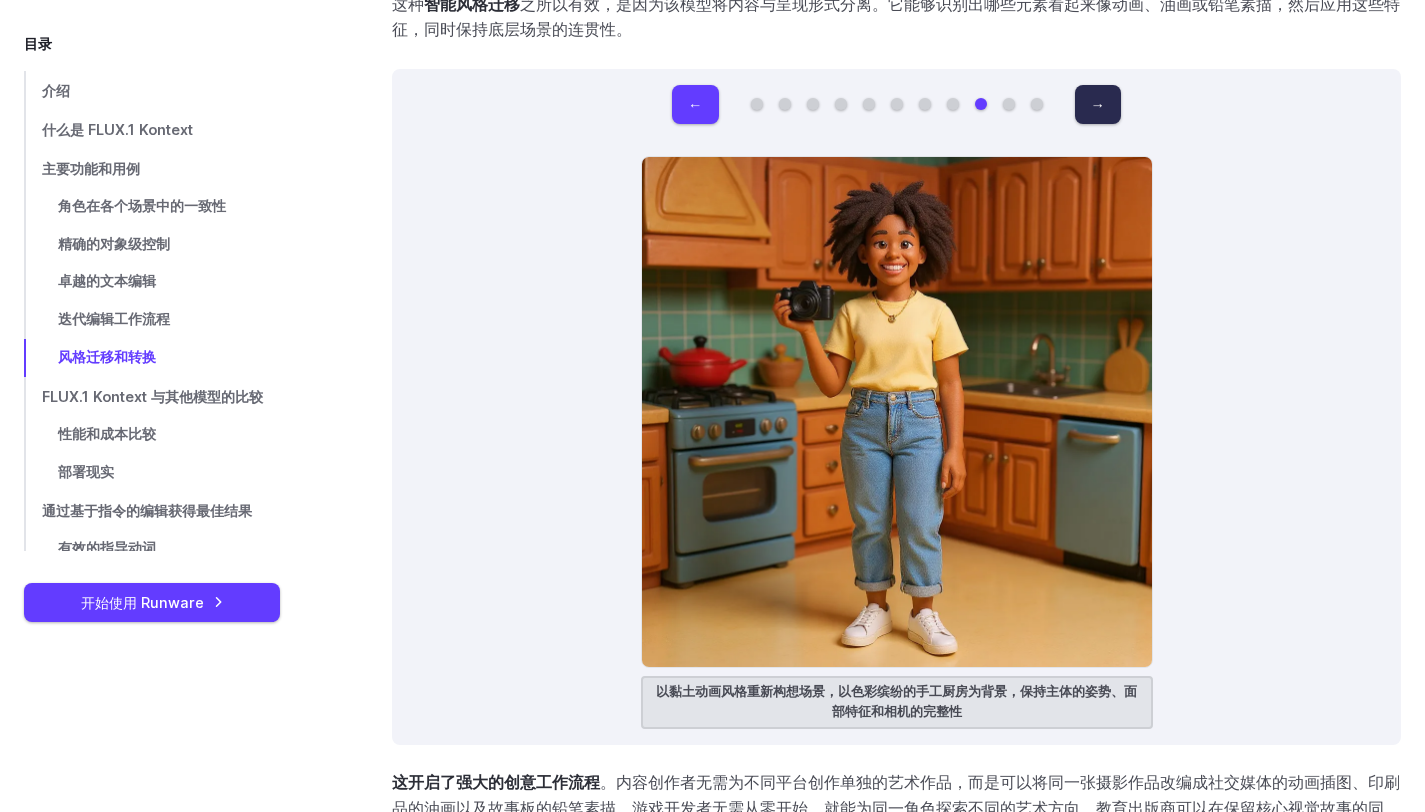click on "→" at bounding box center (1098, 104) 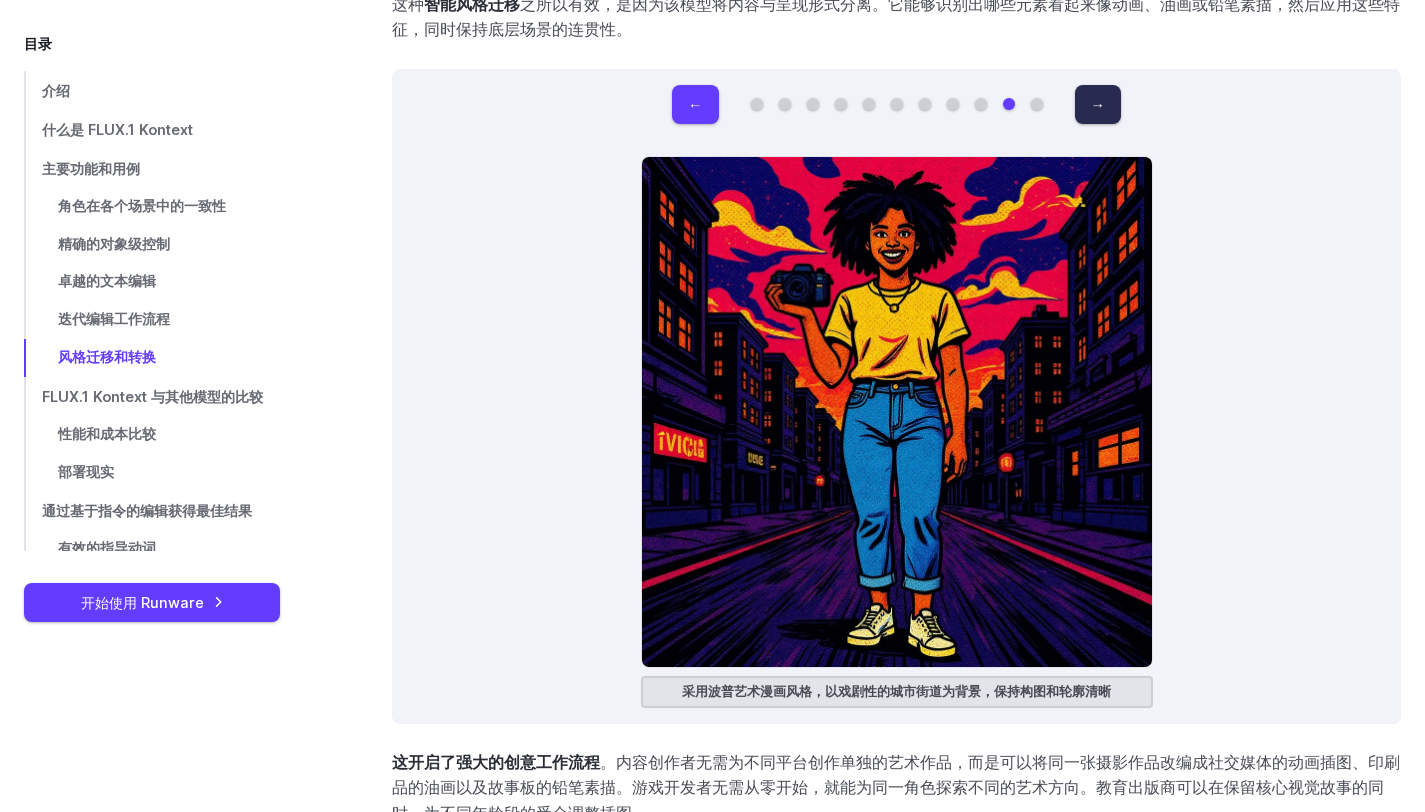 click on "→" at bounding box center (1098, 104) 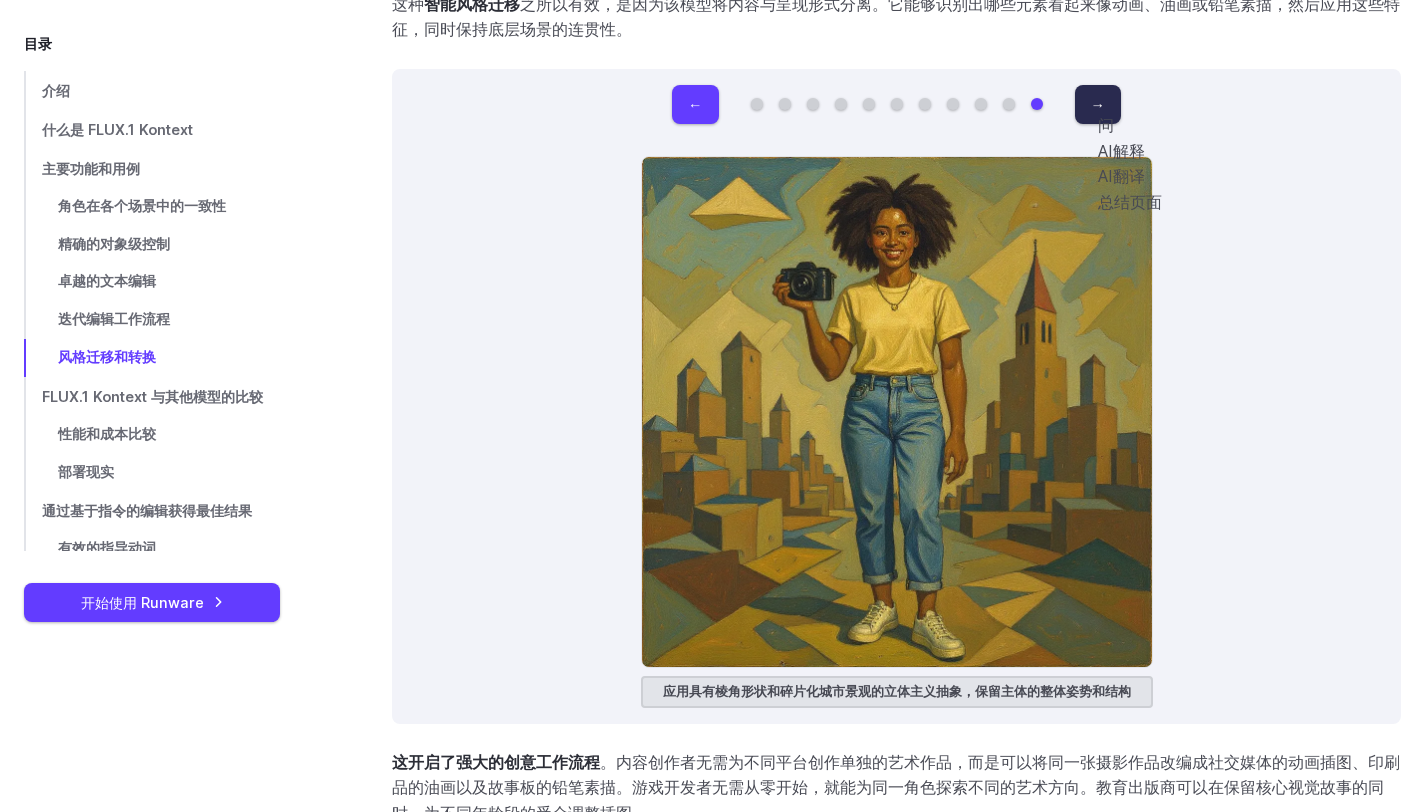 click on "→" at bounding box center [1098, 104] 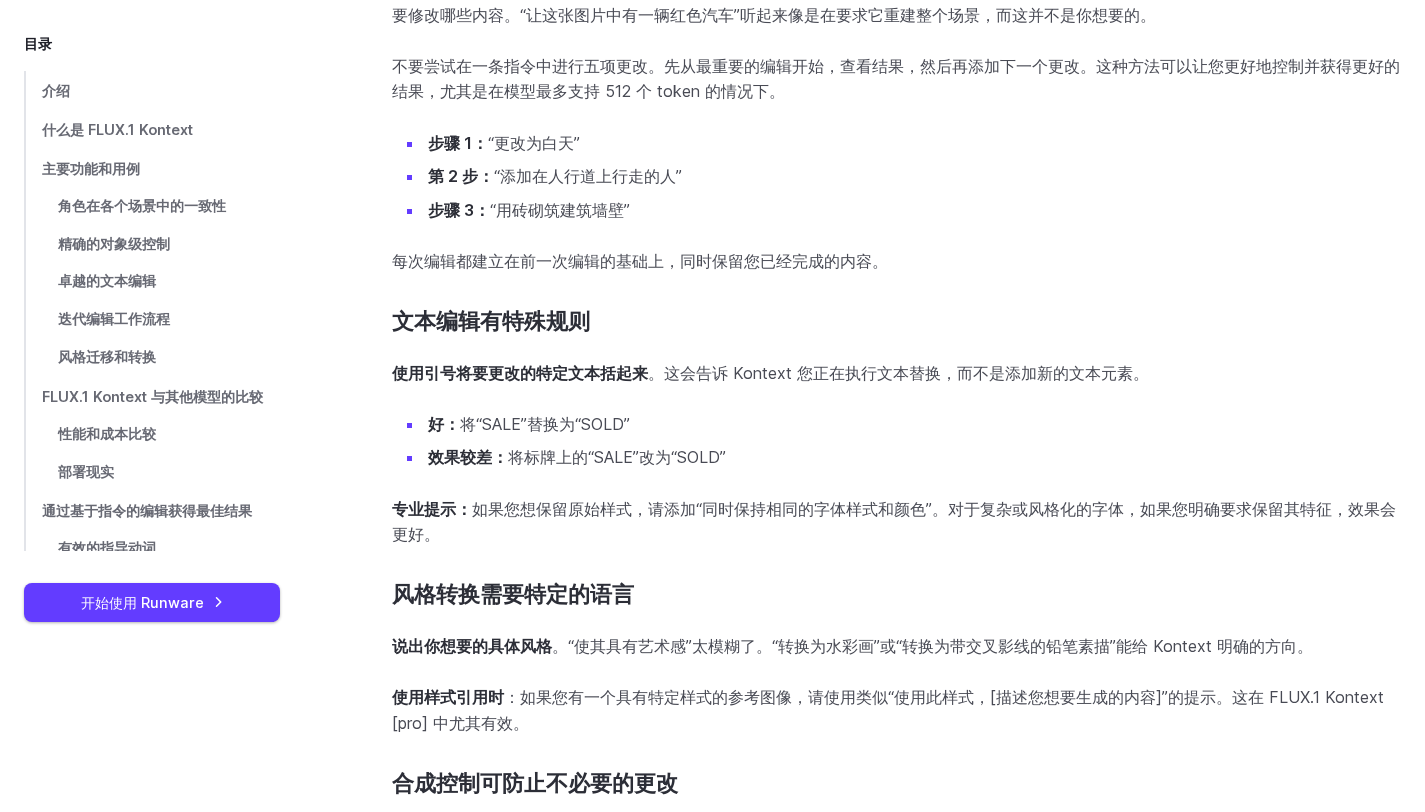 scroll, scrollTop: 16858, scrollLeft: 0, axis: vertical 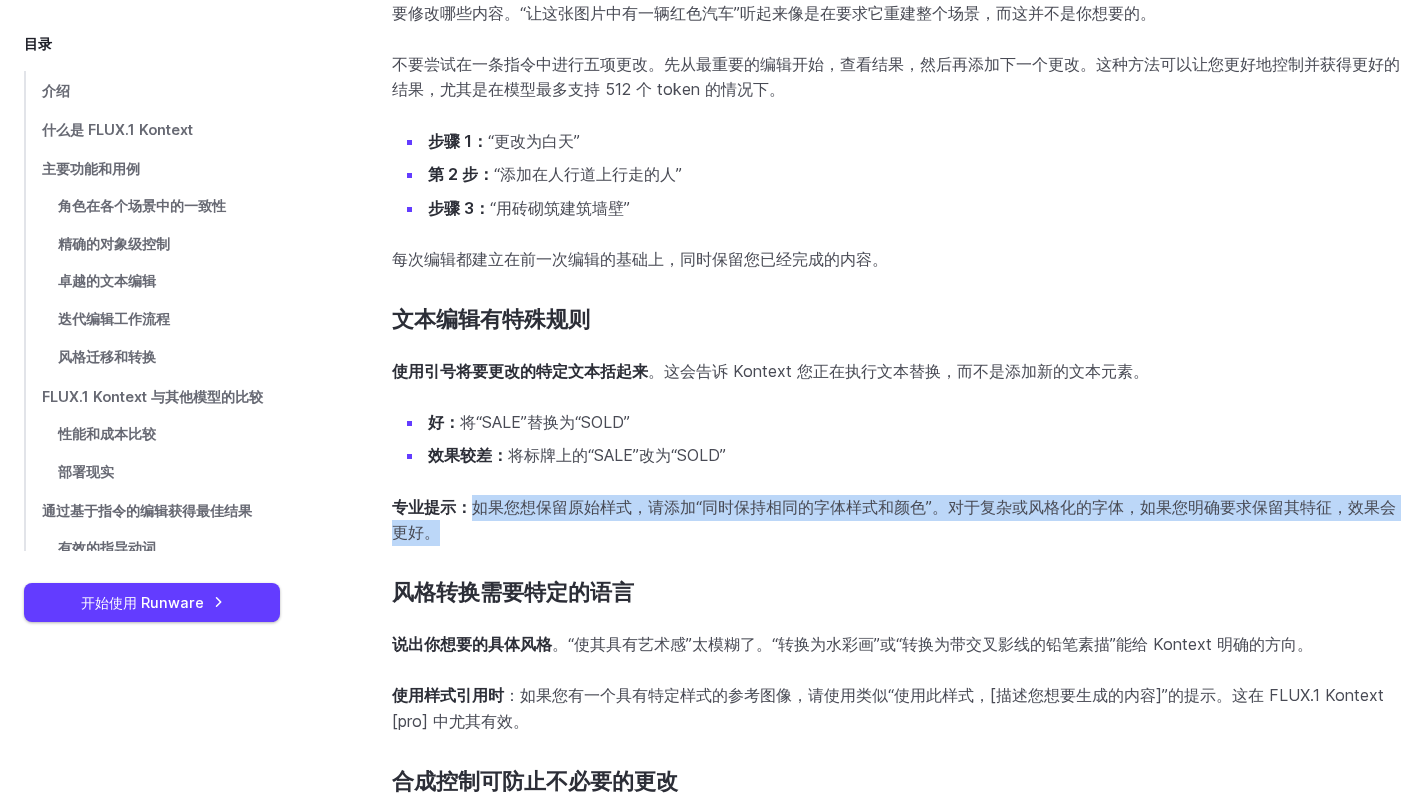 drag, startPoint x: 476, startPoint y: 506, endPoint x: 653, endPoint y: 519, distance: 177.47676 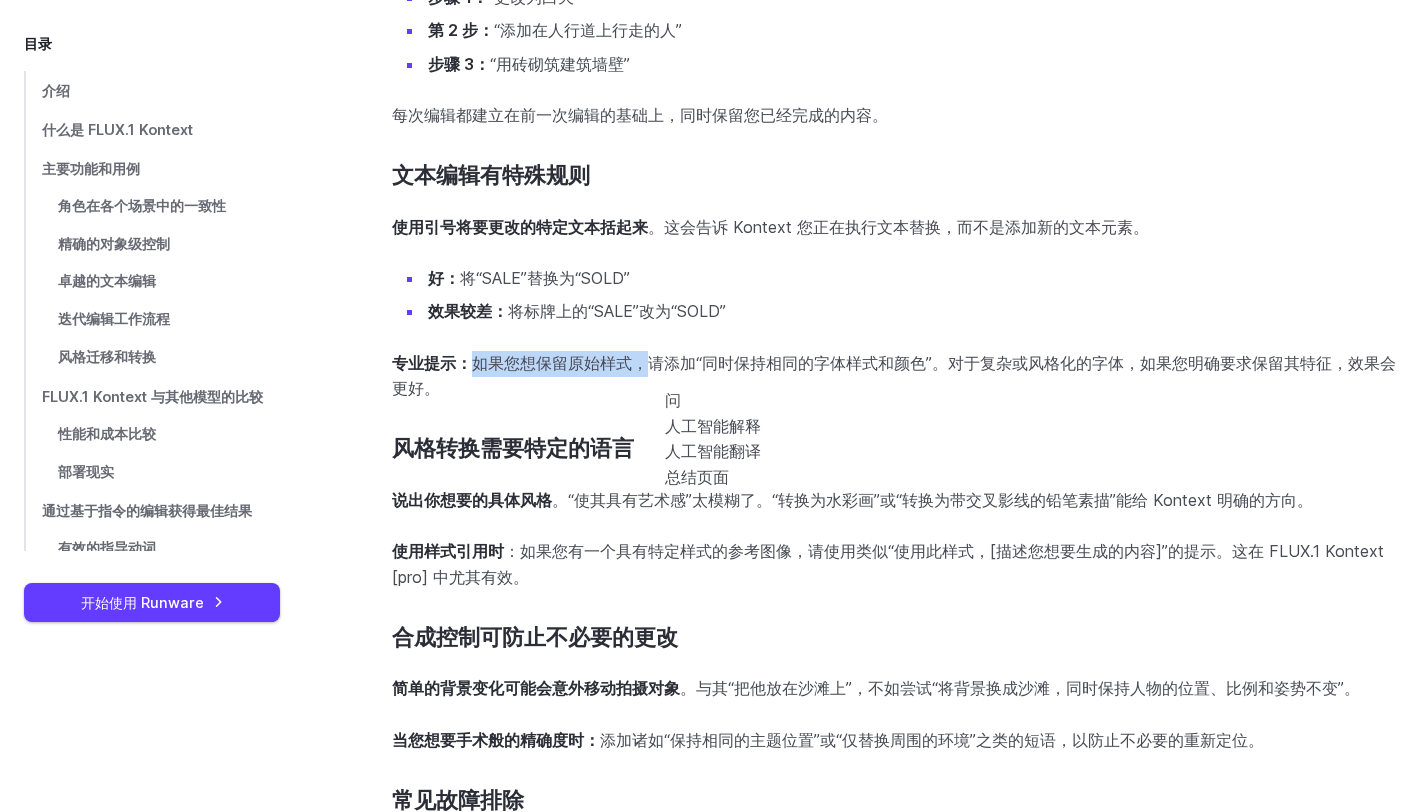 scroll, scrollTop: 17012, scrollLeft: 0, axis: vertical 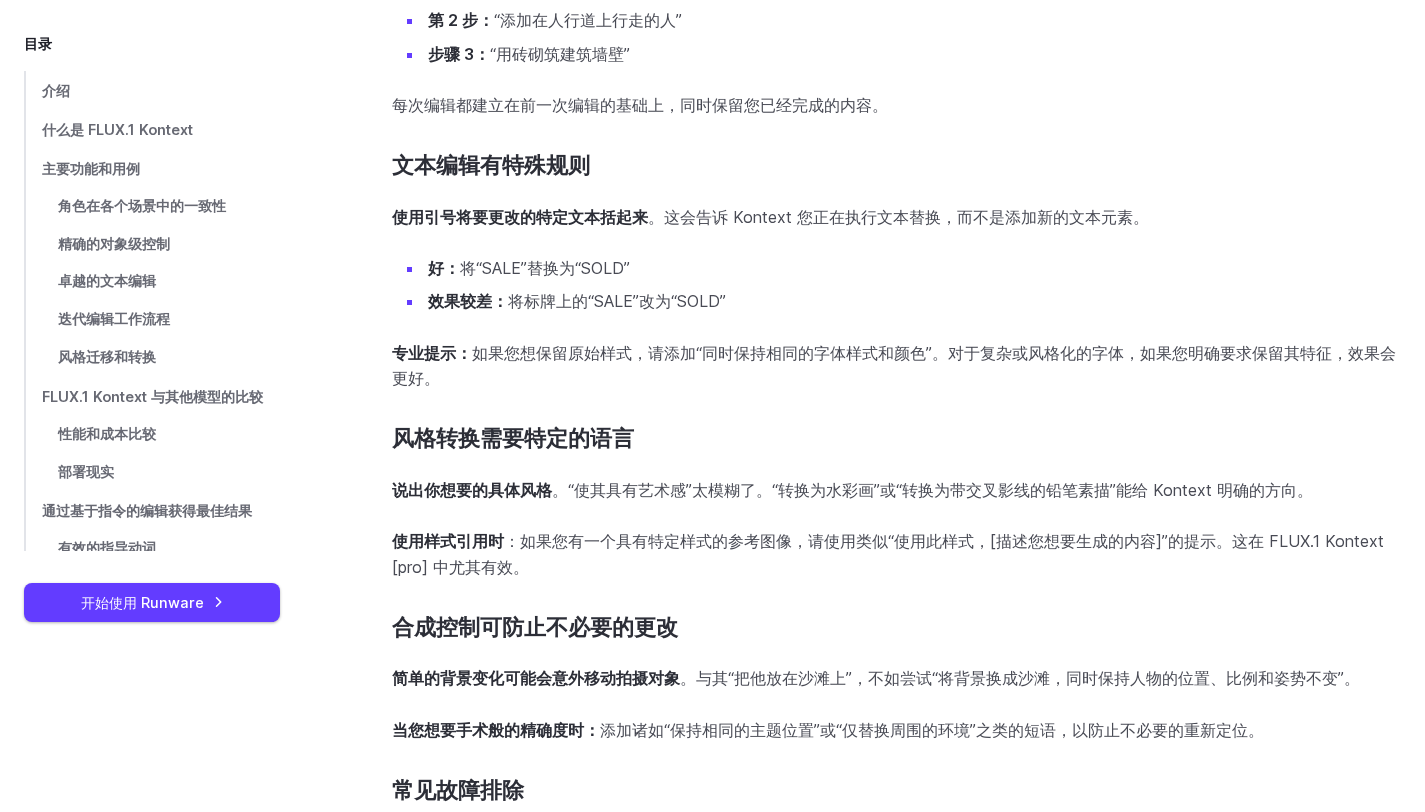 click on "。“使其具有艺术感”太模糊了。“转换为水彩画”或“转换为带交叉影线的铅笔素描”能给 Kontext 明确的方向。" at bounding box center (932, 490) 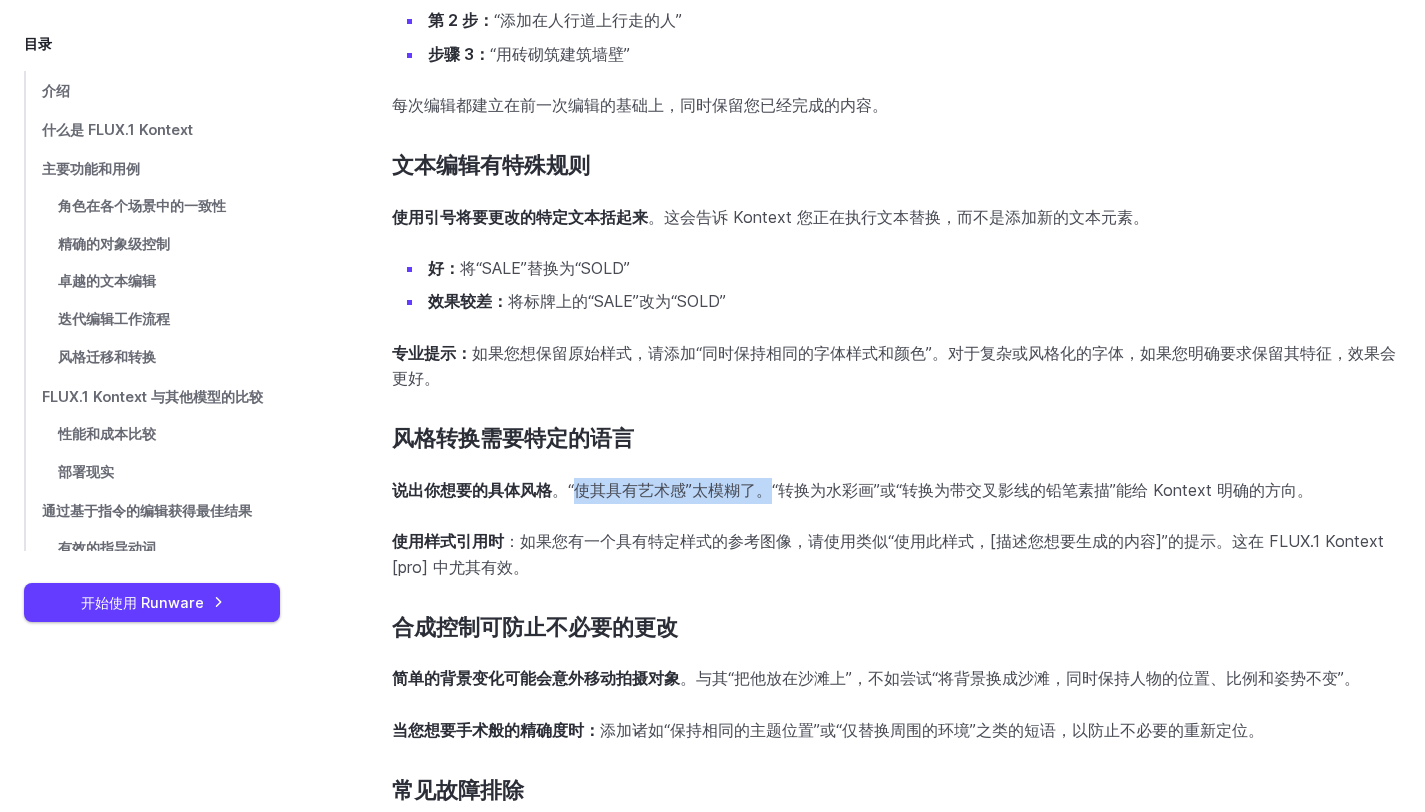 drag, startPoint x: 574, startPoint y: 490, endPoint x: 764, endPoint y: 487, distance: 190.02368 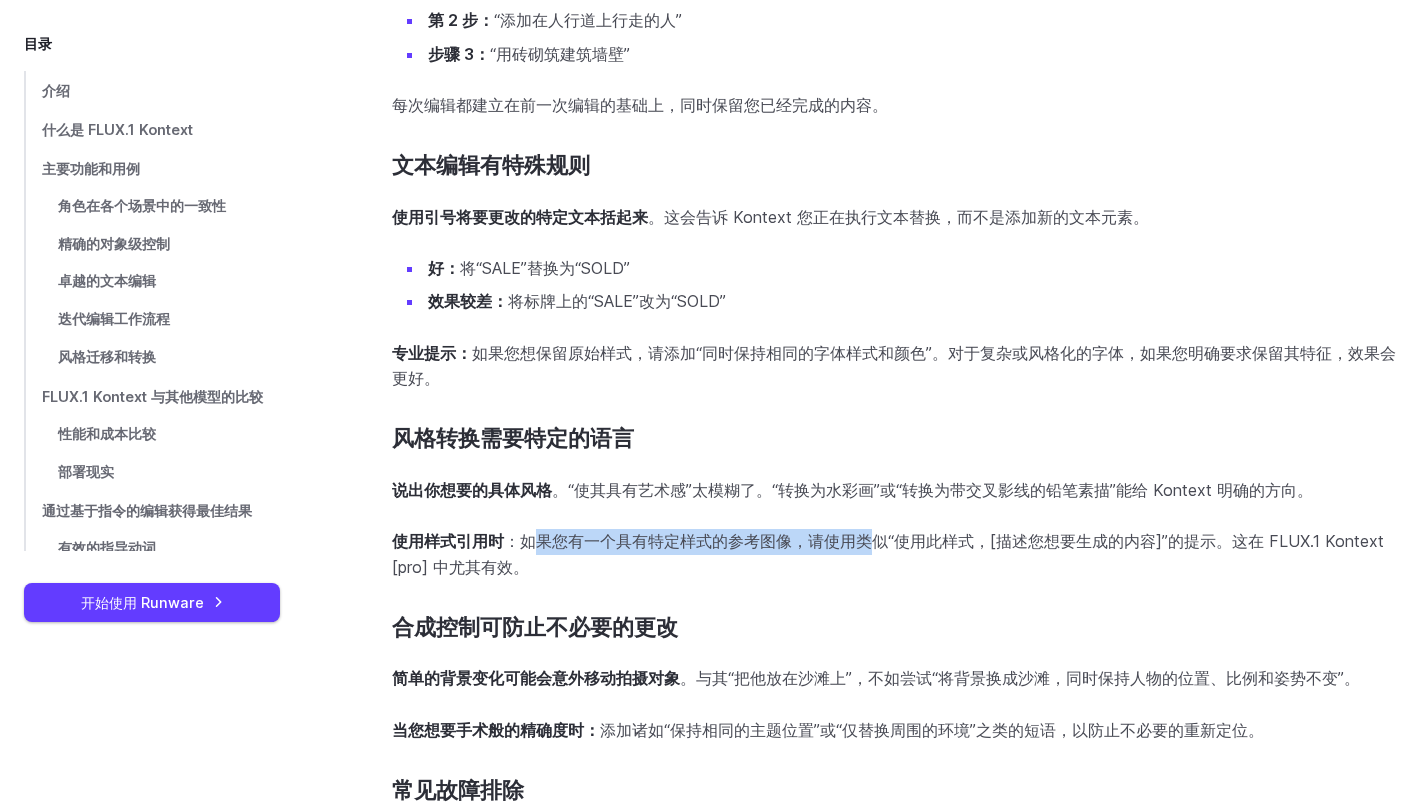 drag, startPoint x: 539, startPoint y: 543, endPoint x: 865, endPoint y: 532, distance: 326.18552 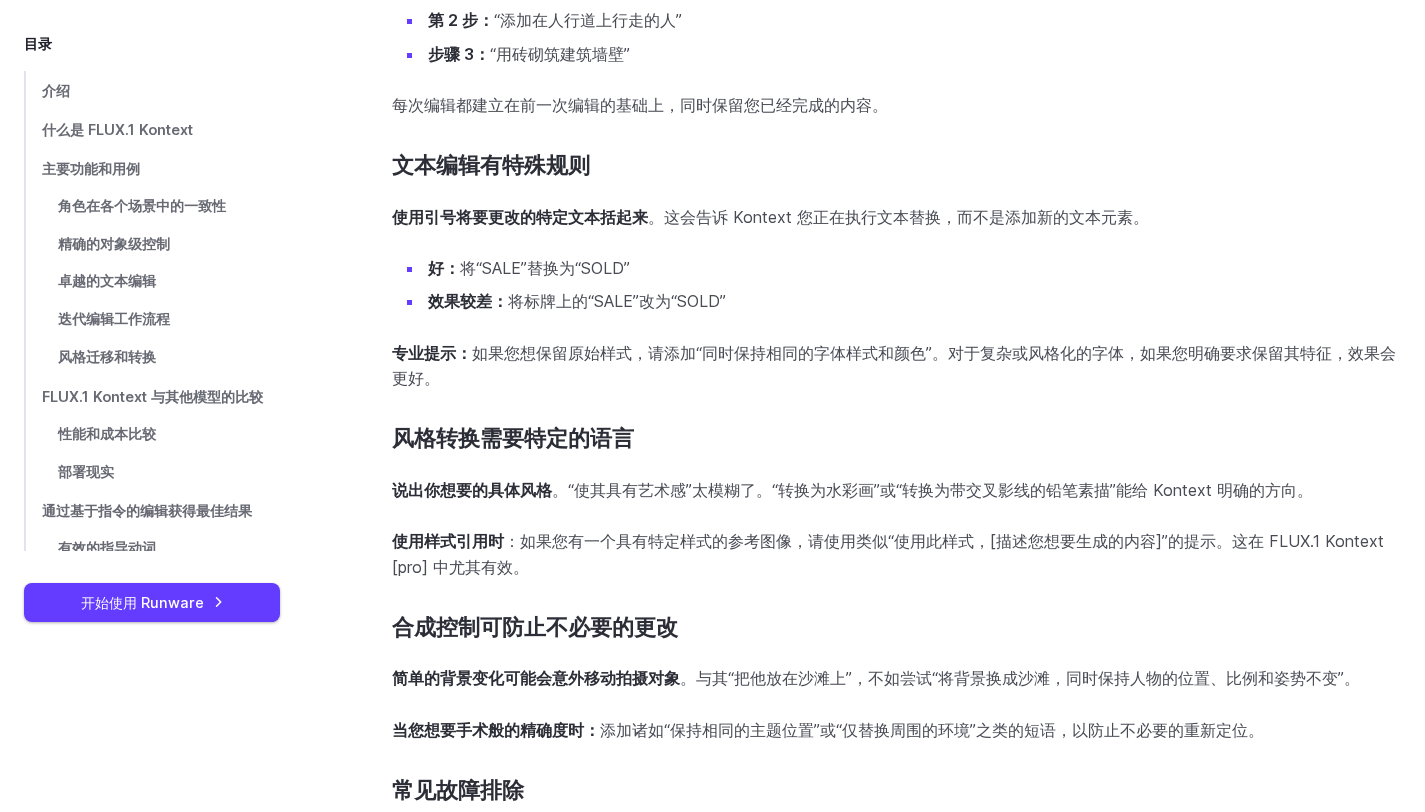 click on "：如果您有一个具有特定样式的参考图像，请使用类似“使用此样式，[描述您想要生成的内容]”的提示。这在 FLUX.1 Kontext [pro] 中尤其有效。" at bounding box center (888, 554) 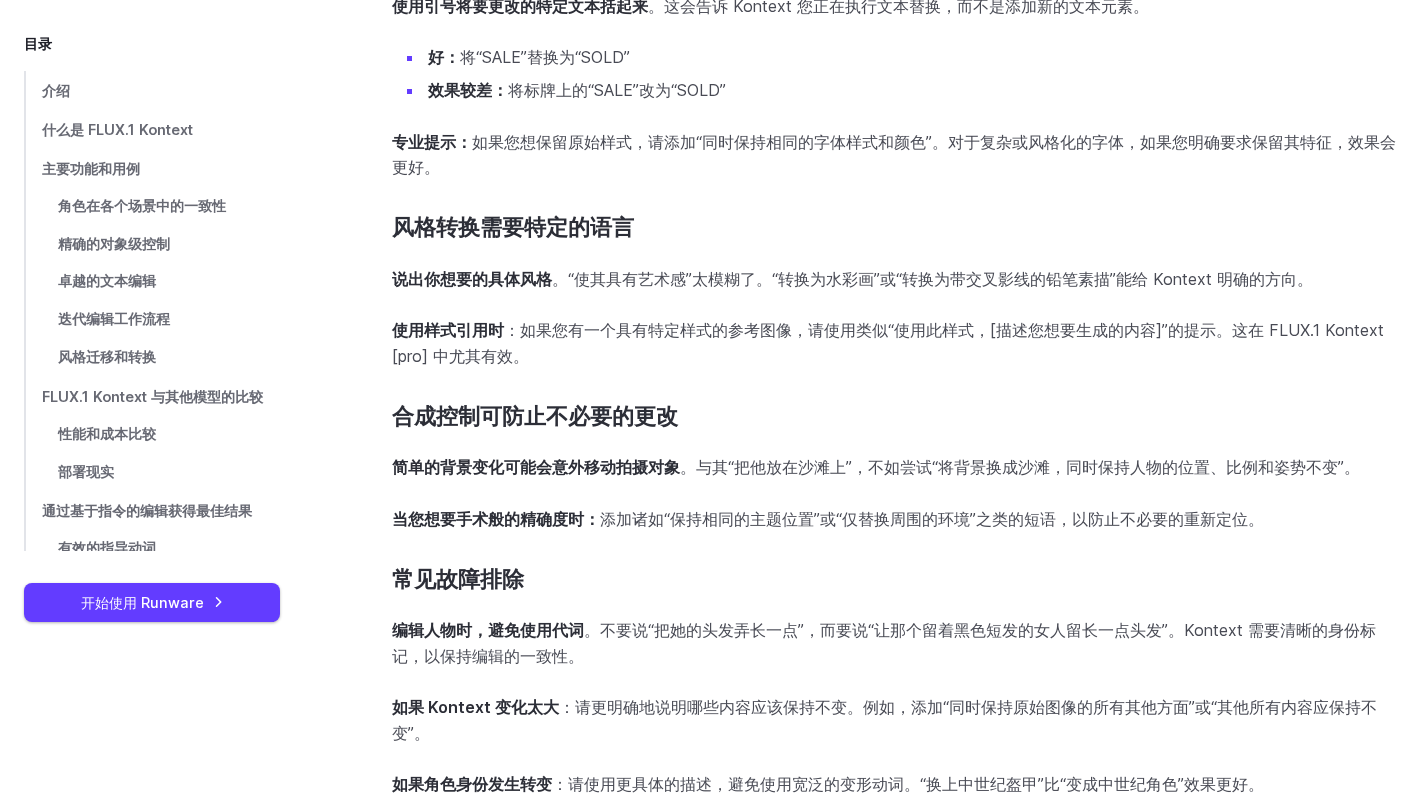 scroll, scrollTop: 17225, scrollLeft: 0, axis: vertical 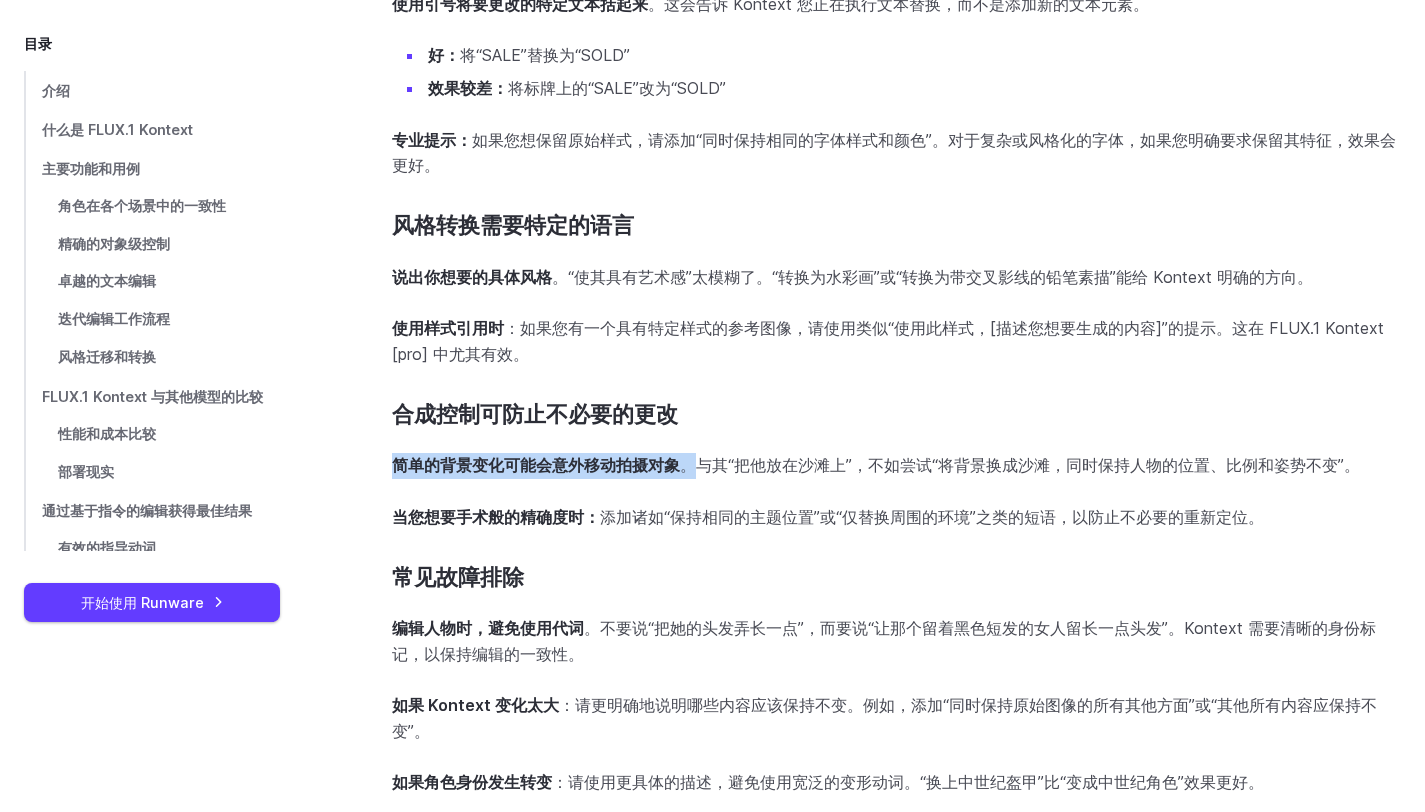 drag, startPoint x: 699, startPoint y: 471, endPoint x: 1186, endPoint y: 456, distance: 487.23096 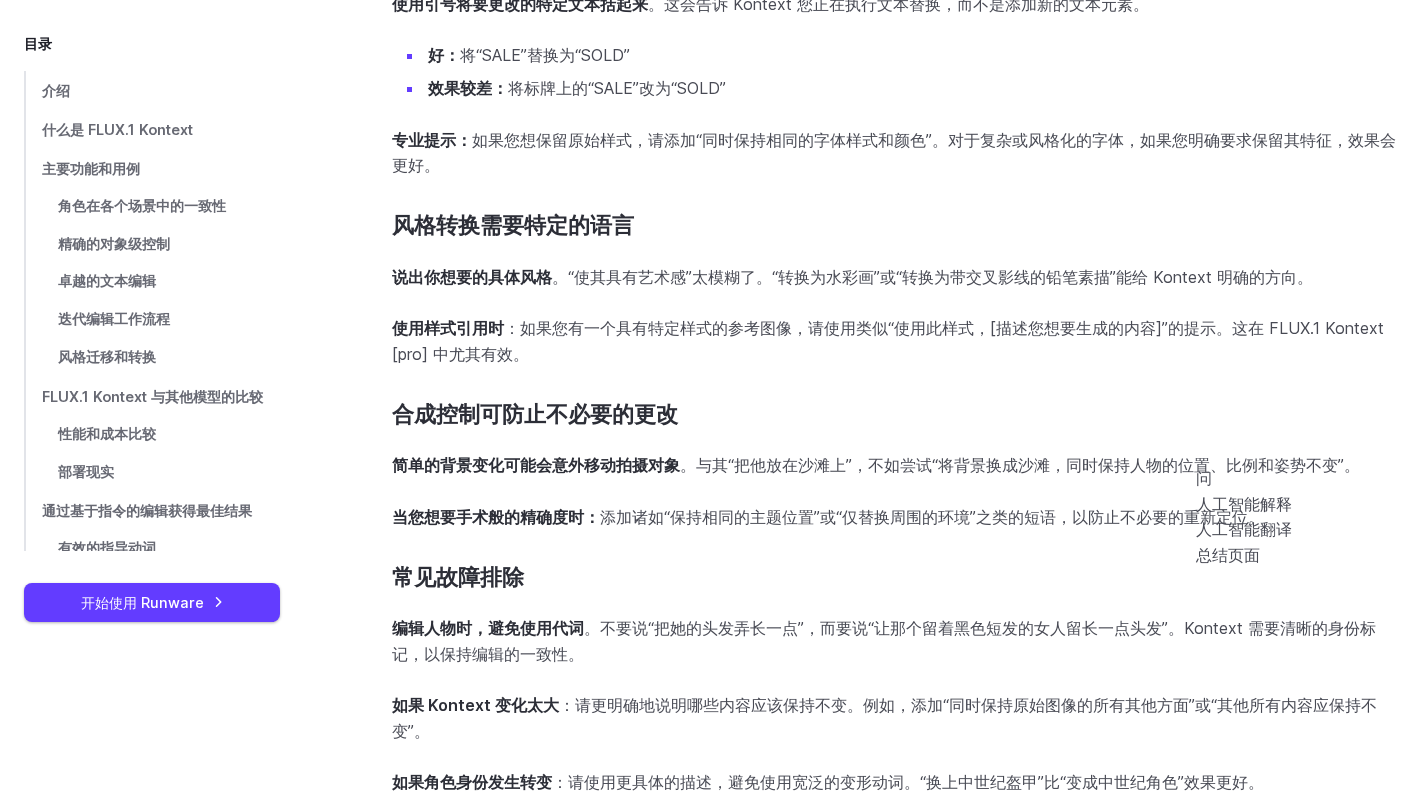 click on "添加诸如“保持相同的主题位置”或“仅替换周围的环境”之类的短语，以防止不必要的重新定位。" at bounding box center [932, 517] 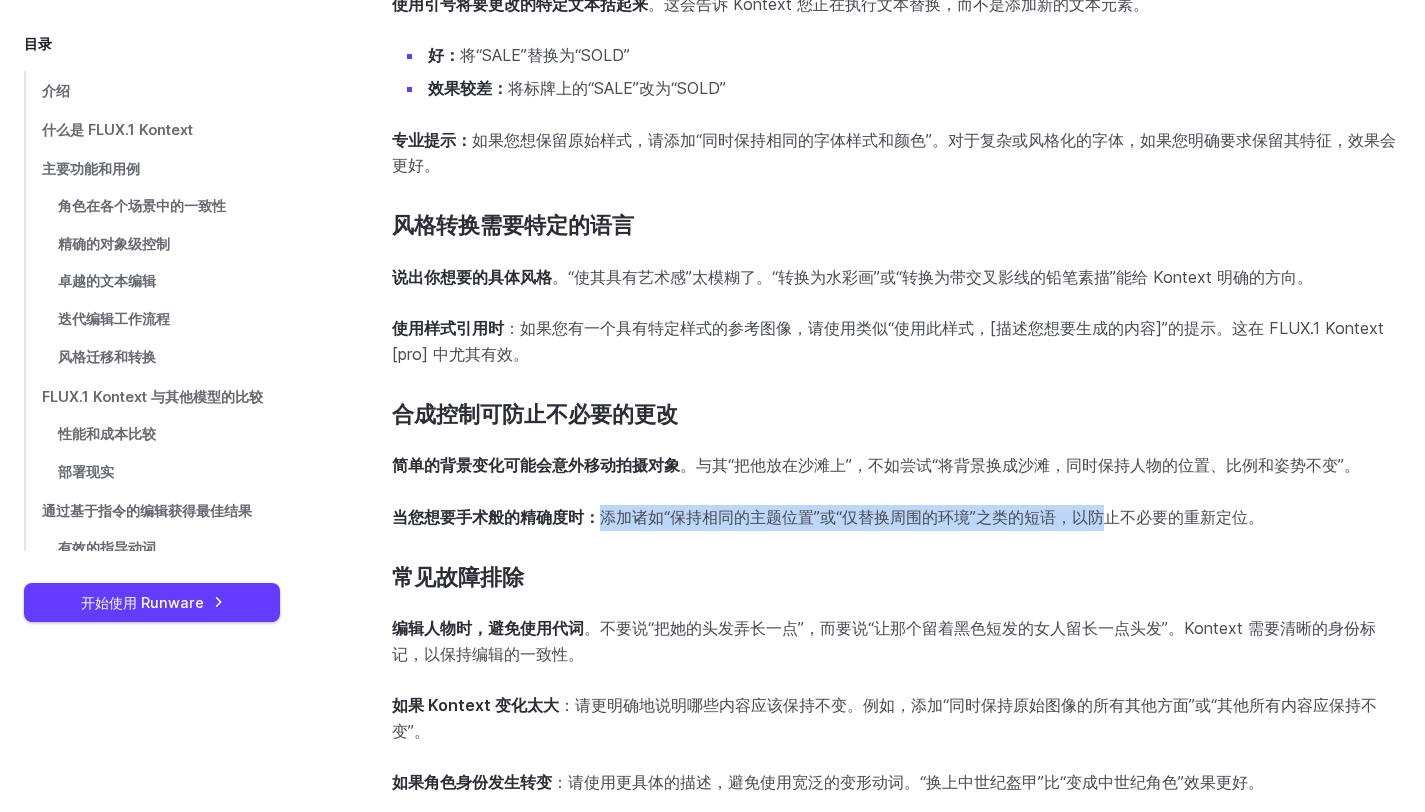 drag, startPoint x: 597, startPoint y: 518, endPoint x: 1101, endPoint y: 520, distance: 504.00397 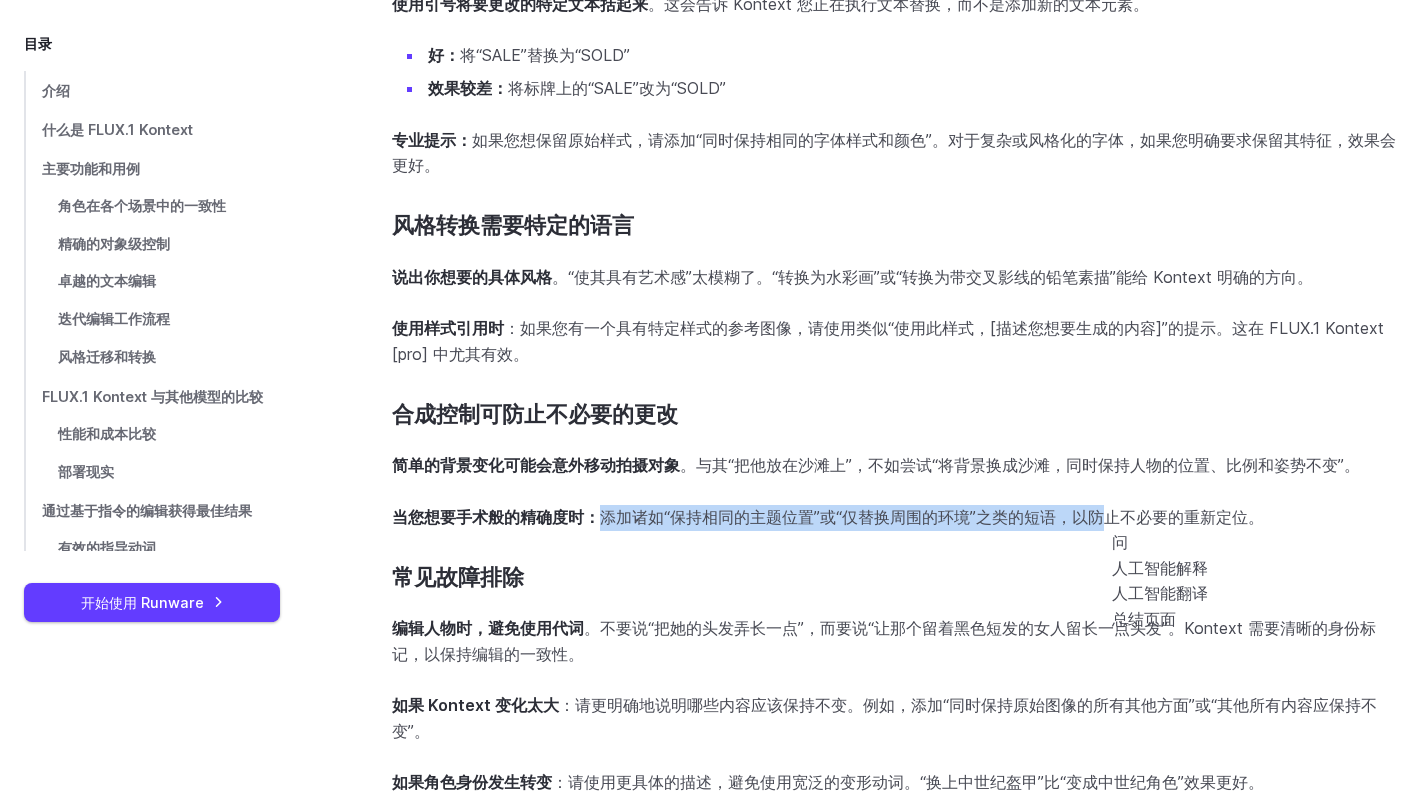 click on "添加诸如“保持相同的主题位置”或“仅替换周围的环境”之类的短语，以防止不必要的重新定位。" at bounding box center (932, 517) 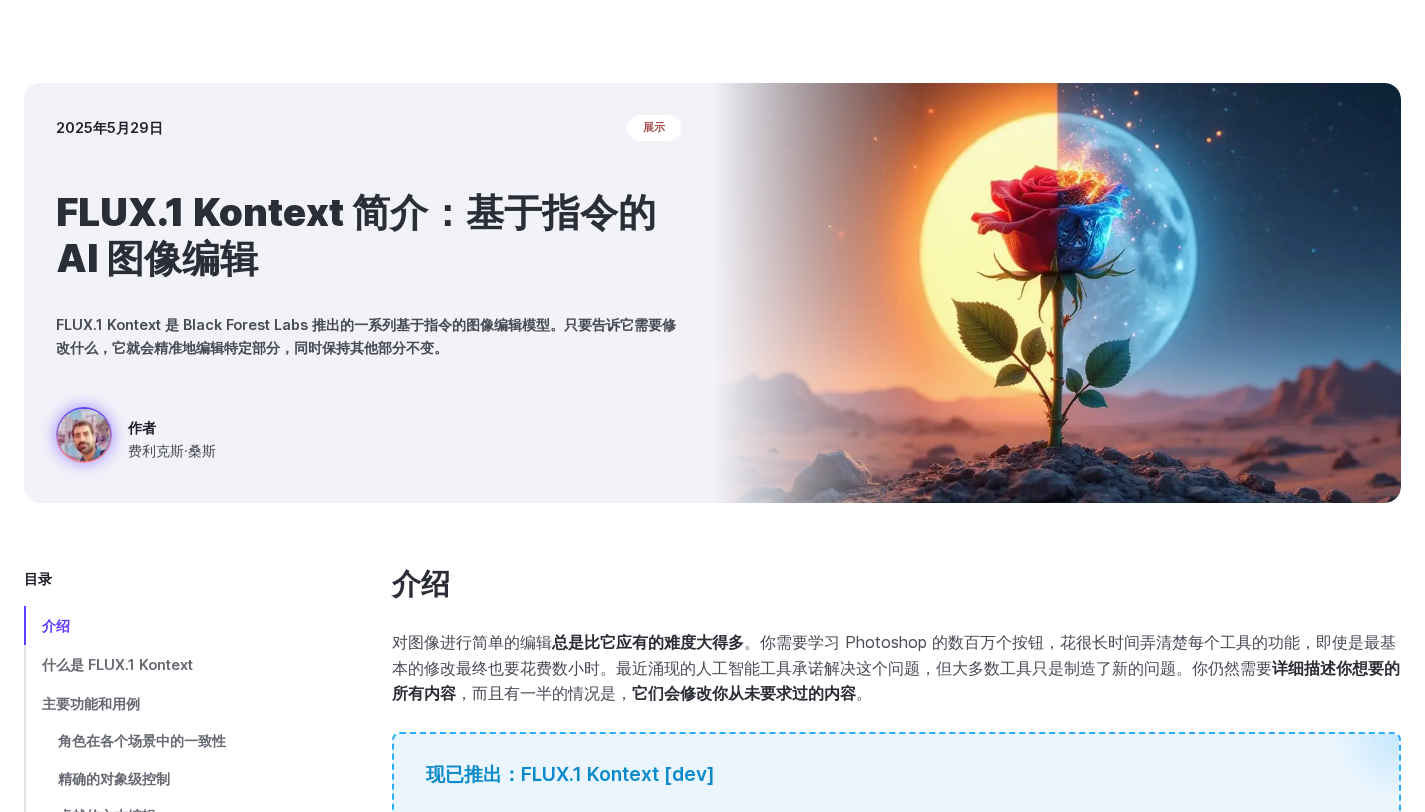 scroll, scrollTop: 95, scrollLeft: 0, axis: vertical 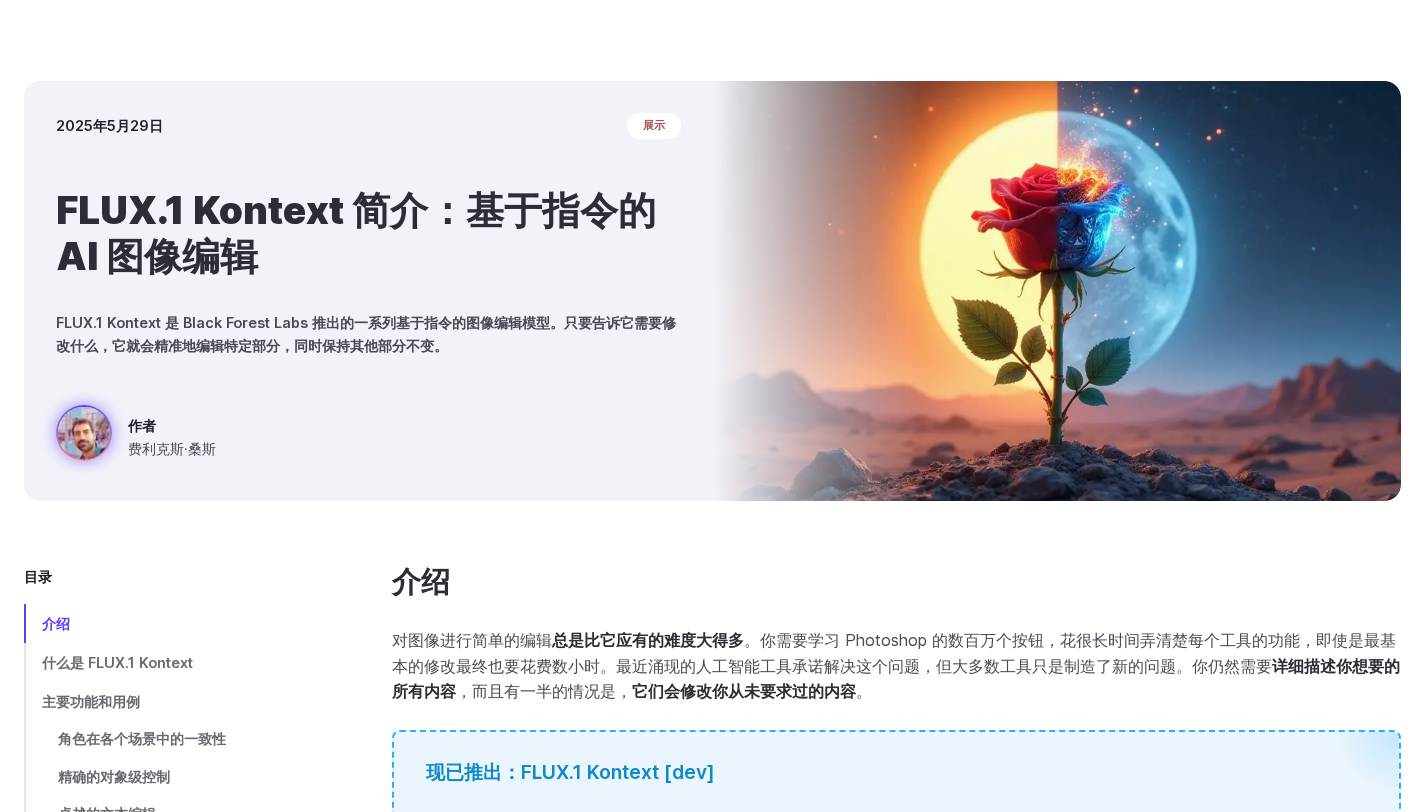 click on "展示" at bounding box center (654, 126) 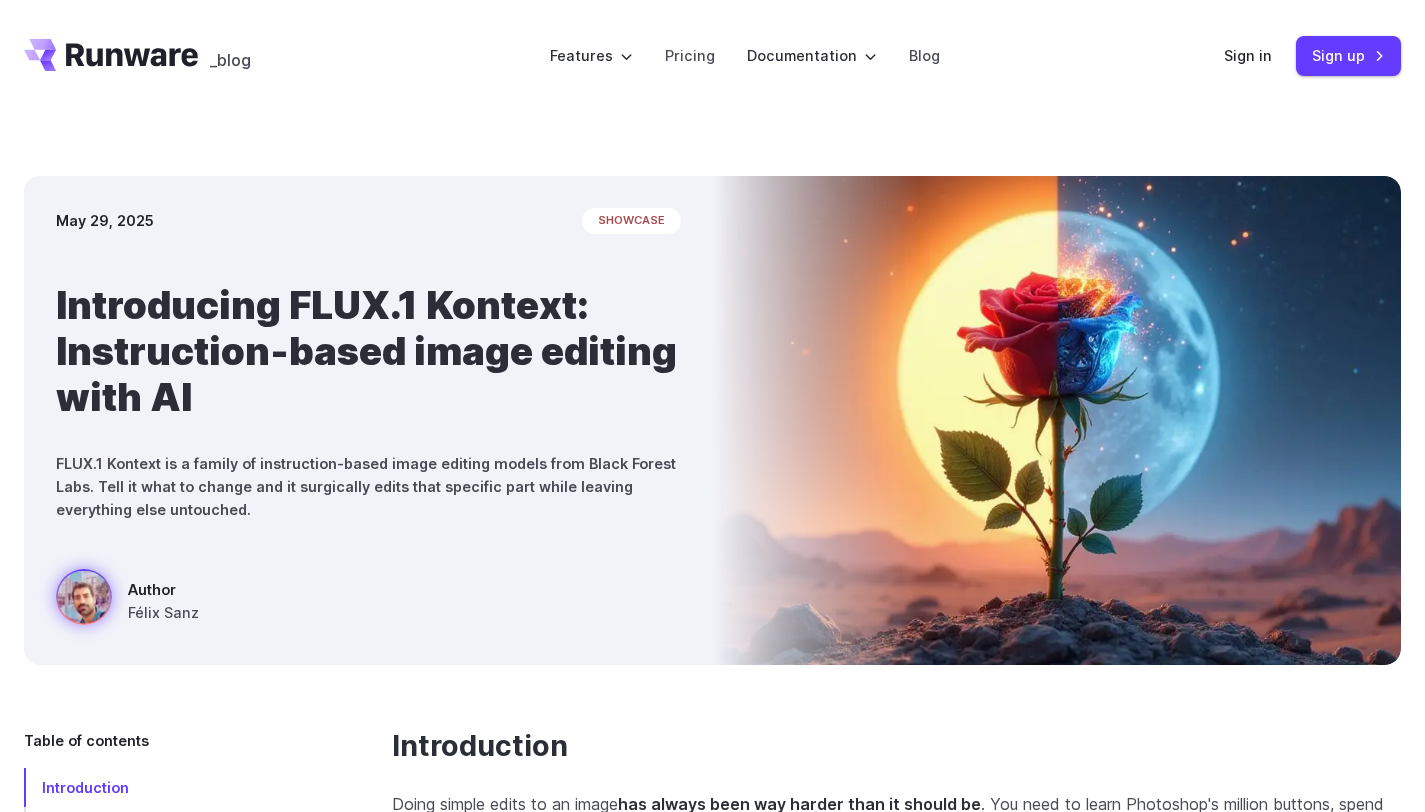 scroll, scrollTop: 0, scrollLeft: 0, axis: both 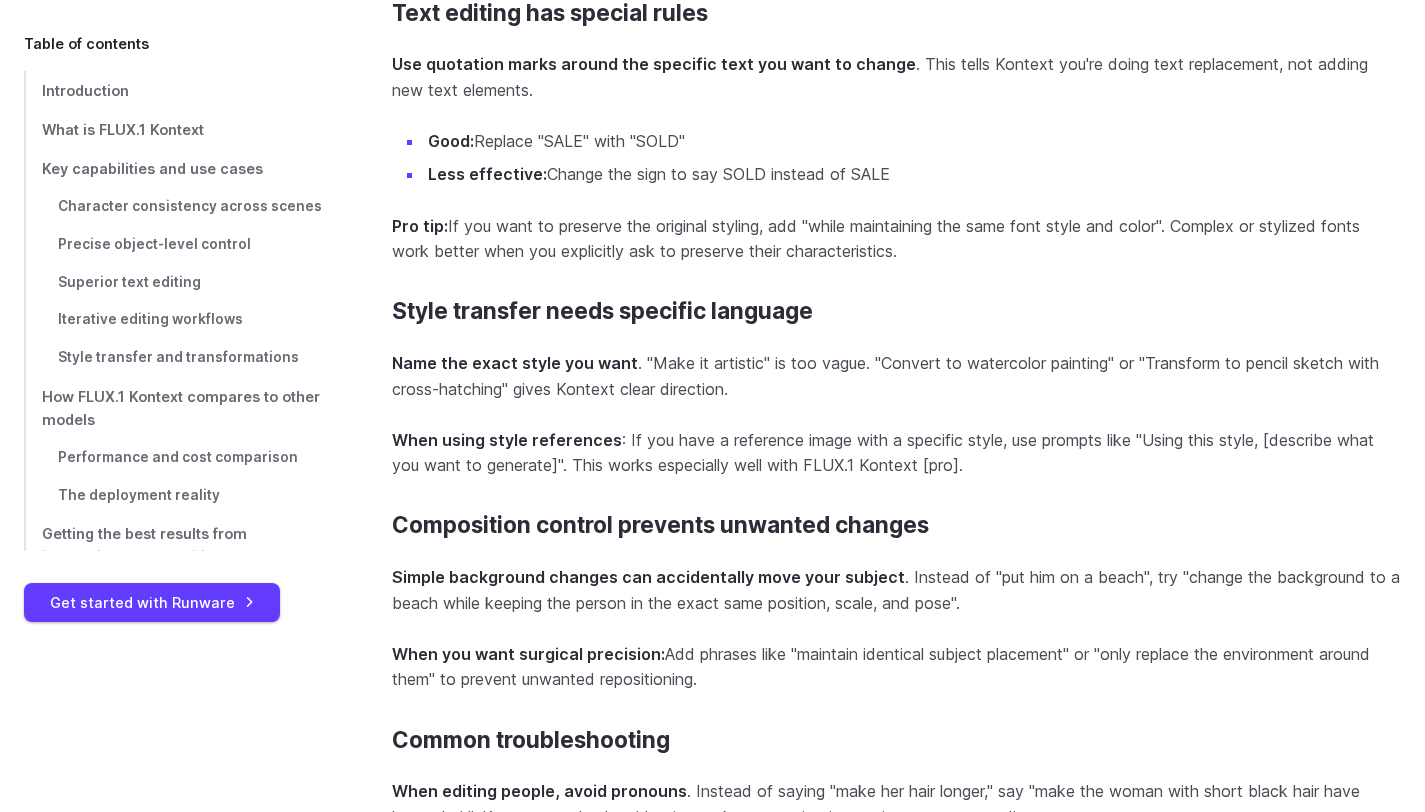 click on "When using style references : If you have a reference image with a specific style, use prompts like "Using this style, [describe what you want to generate]"." at bounding box center (896, 453) 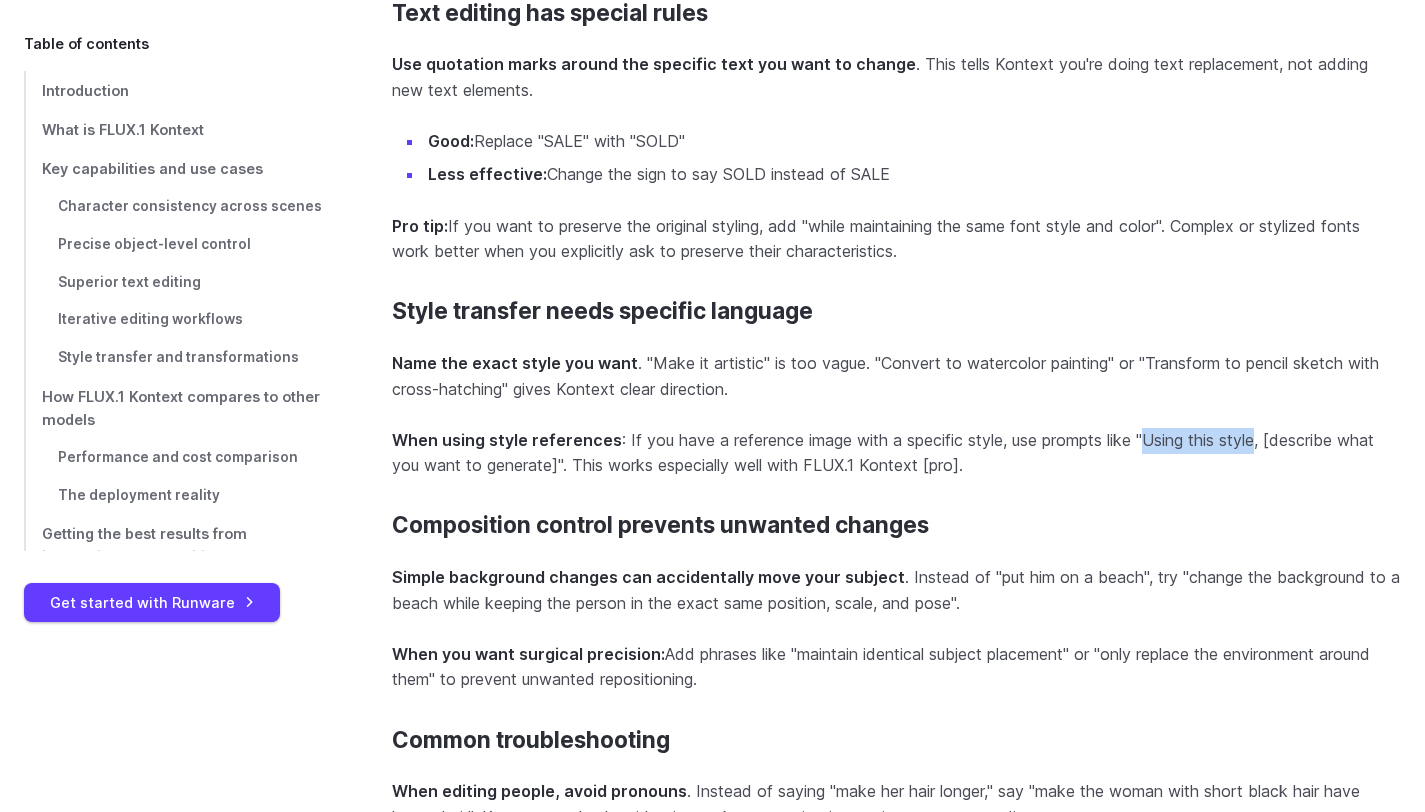 drag, startPoint x: 1145, startPoint y: 407, endPoint x: 1257, endPoint y: 410, distance: 112.04017 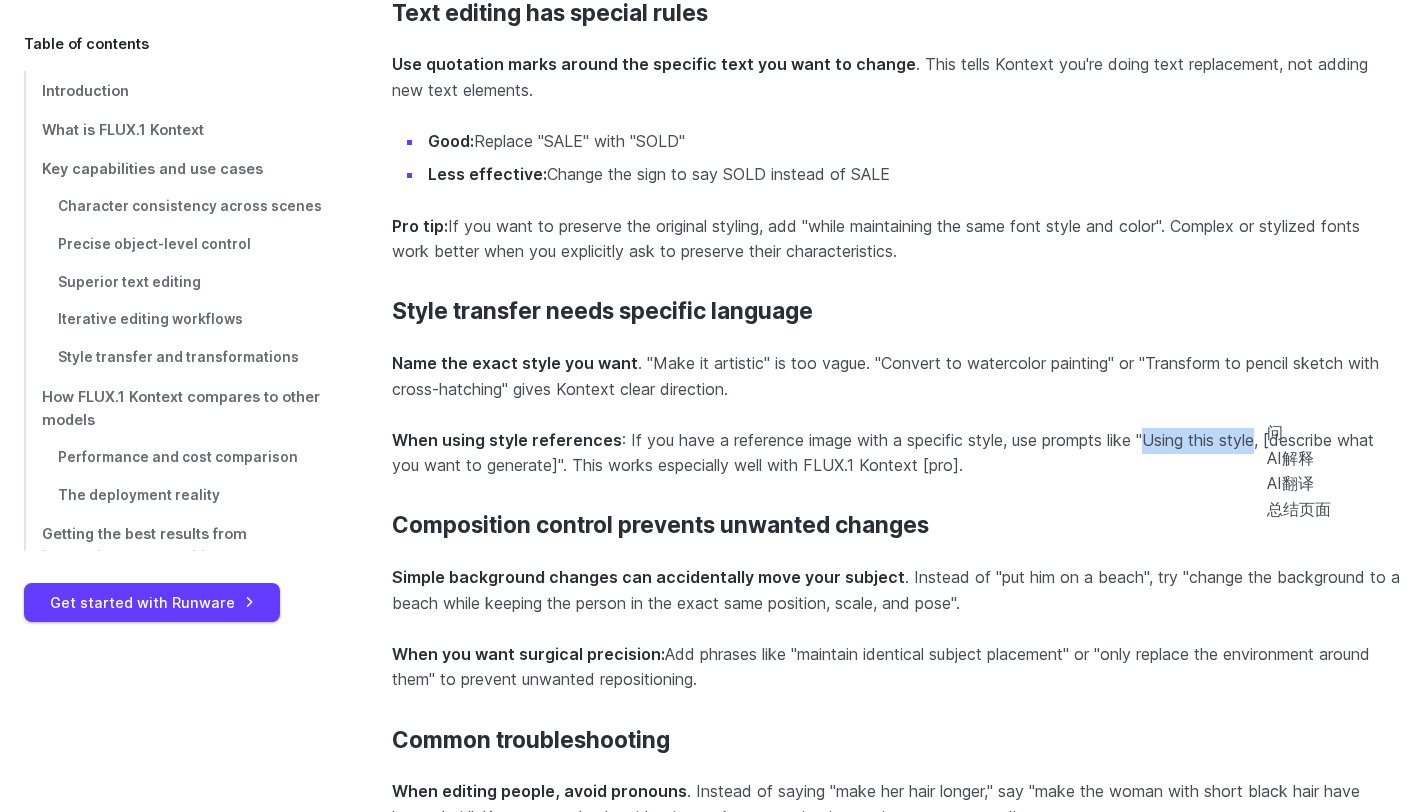 copy on "Using this style" 